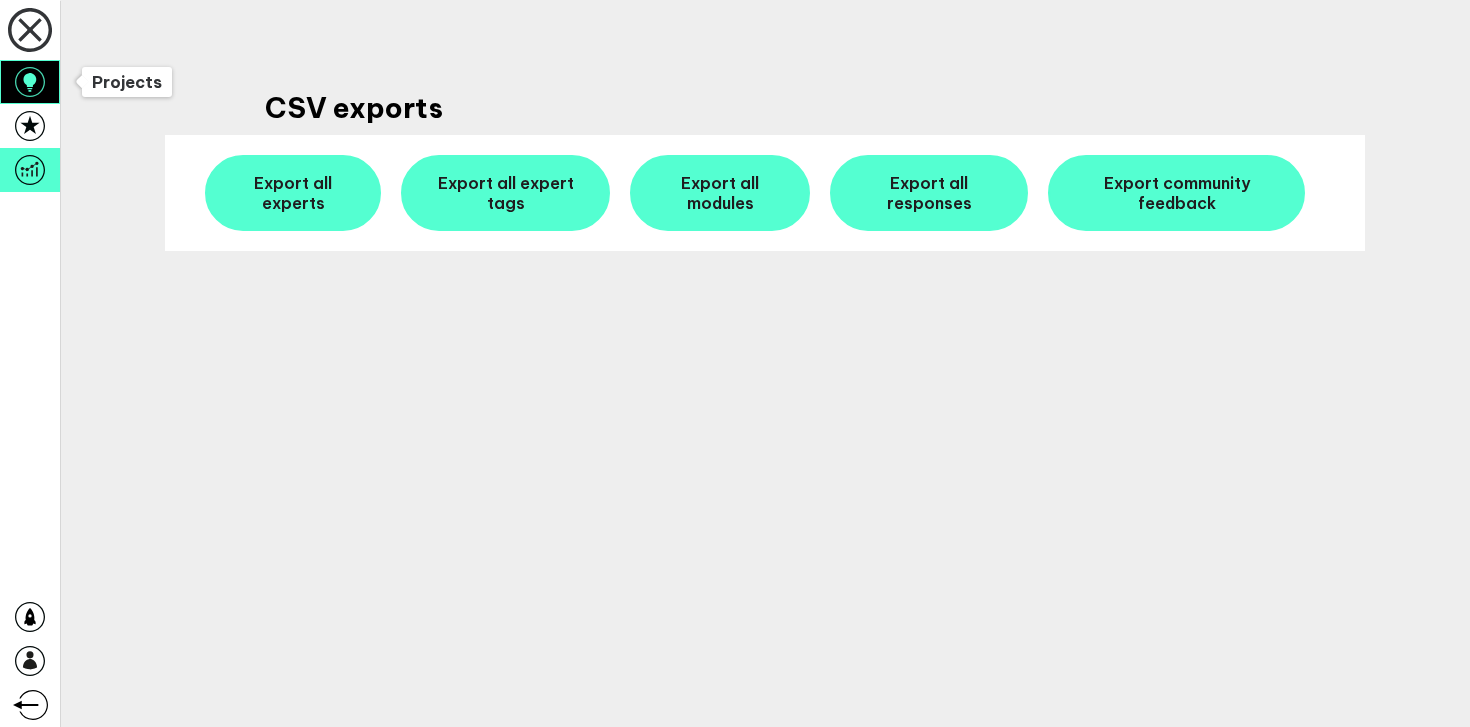 scroll, scrollTop: 0, scrollLeft: 0, axis: both 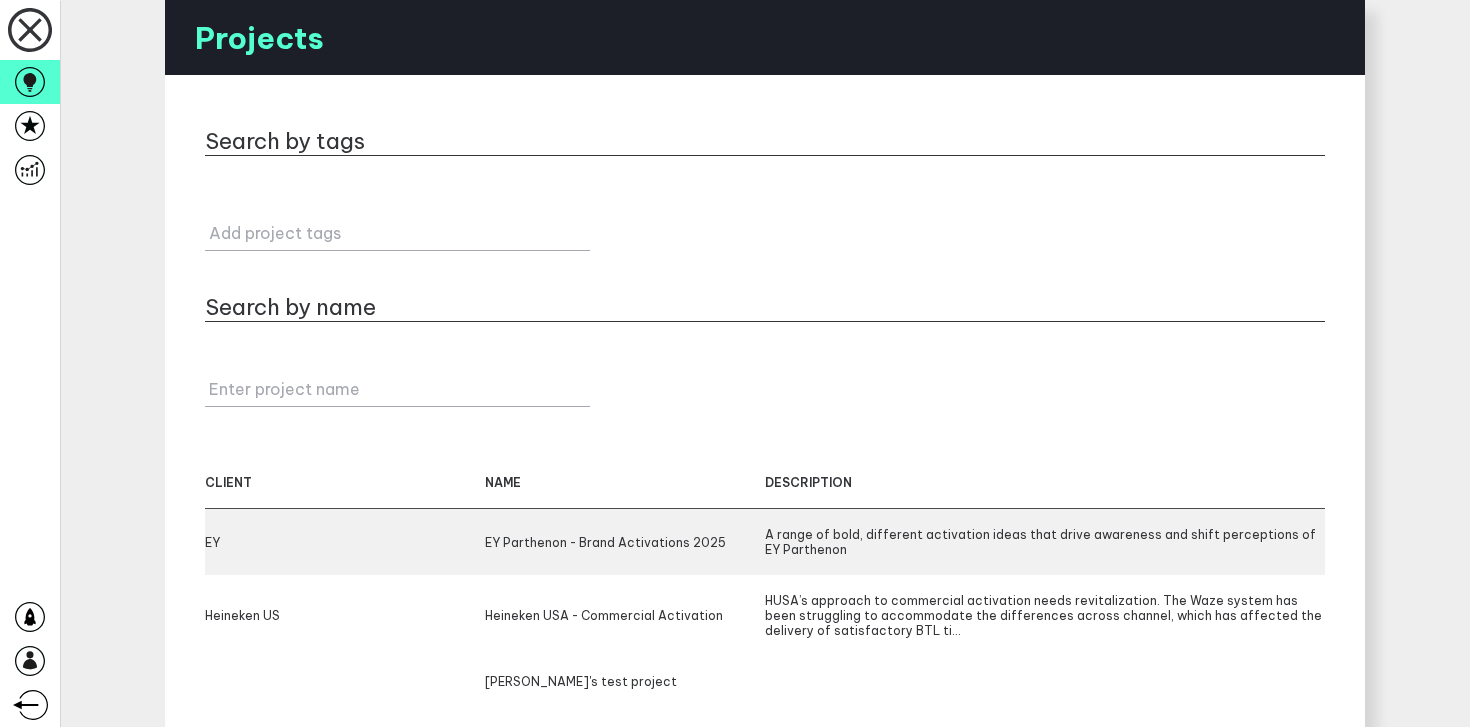 click on "EY Parthenon - Brand Activations 2025" at bounding box center (625, 542) 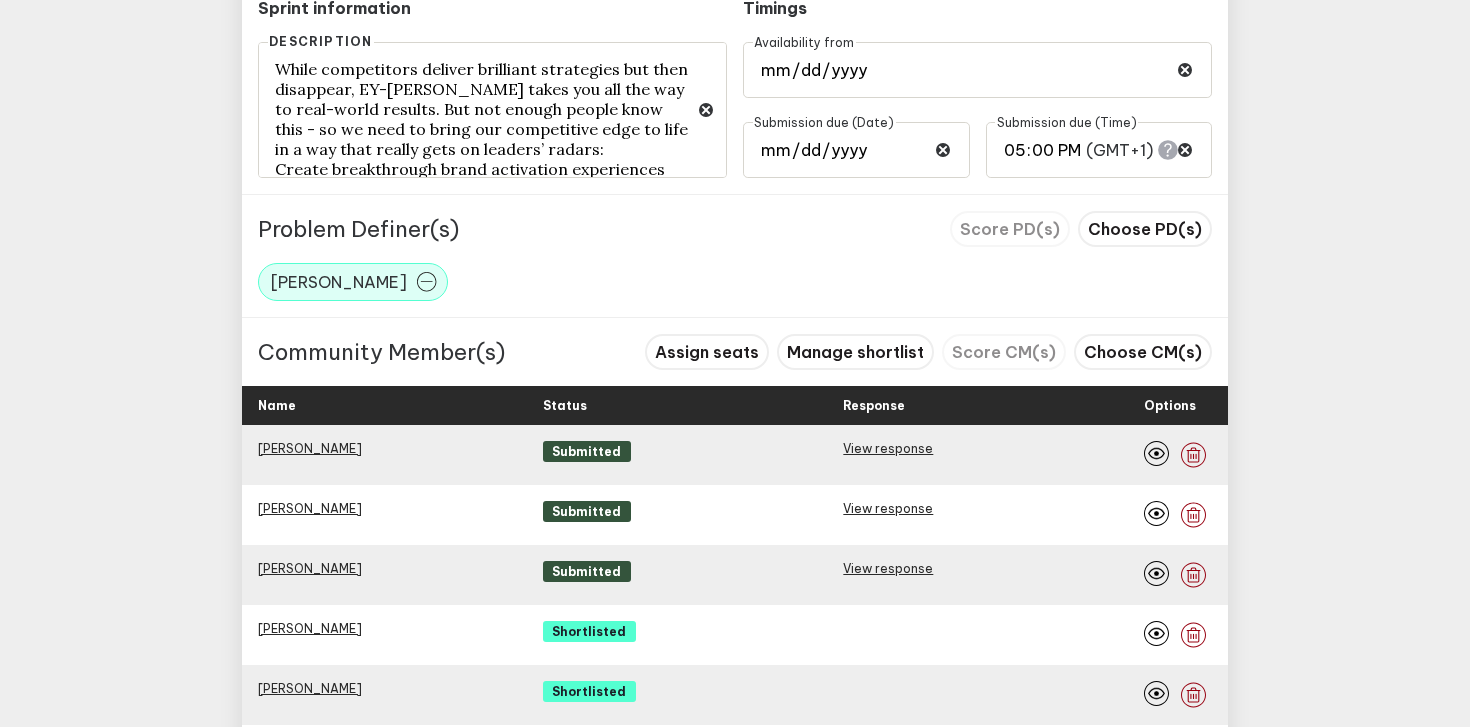 scroll, scrollTop: 1145, scrollLeft: 0, axis: vertical 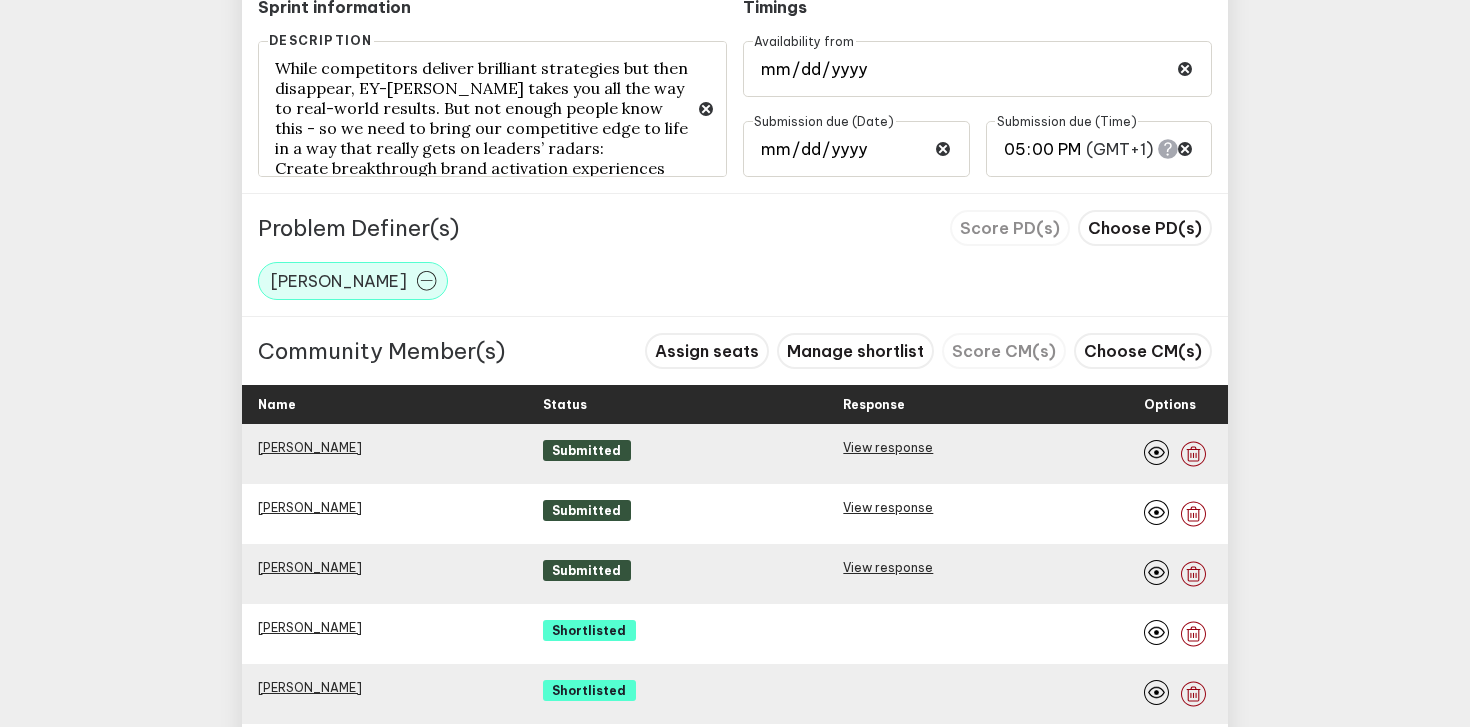 click on "Assign seats Manage shortlist Score CM(s) Choose CM(s)" at bounding box center (928, 351) 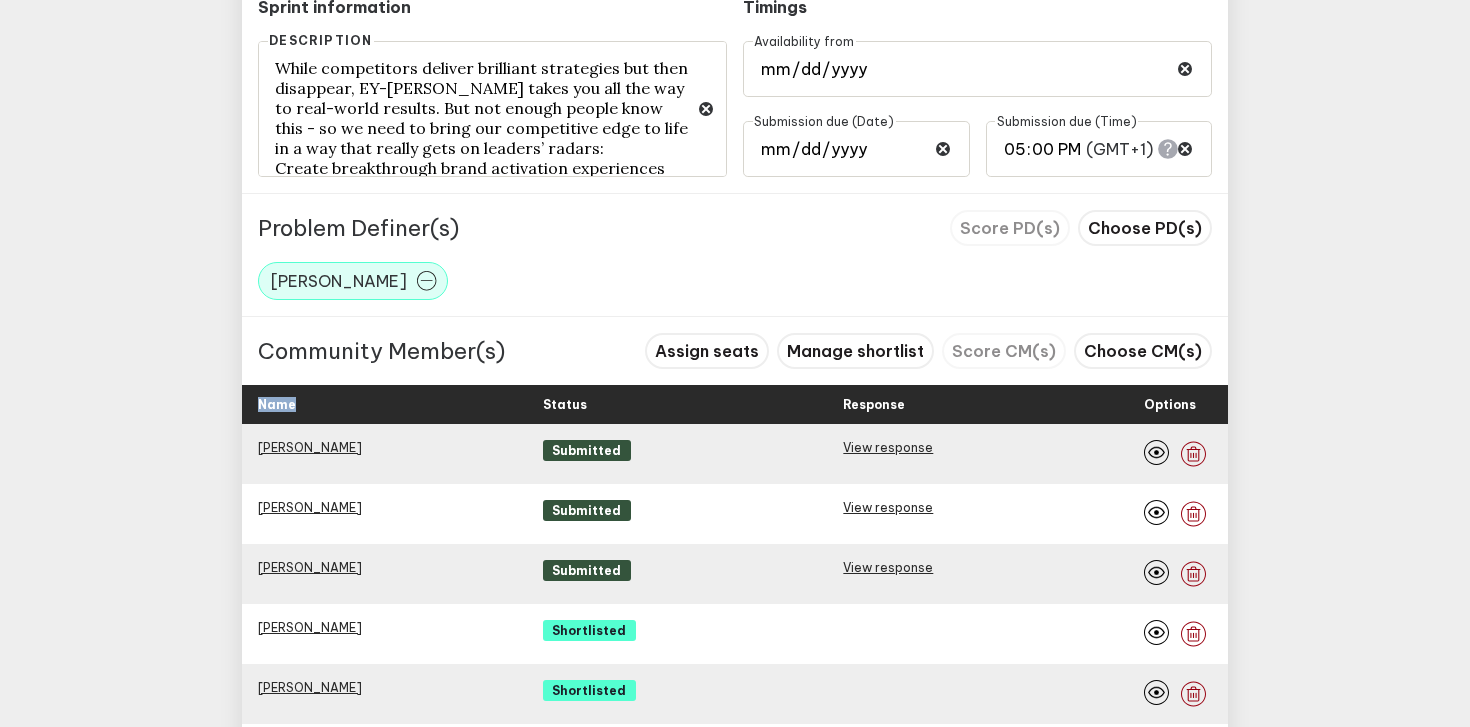 click on "Assign seats Manage shortlist Score CM(s) Choose CM(s)" at bounding box center (928, 351) 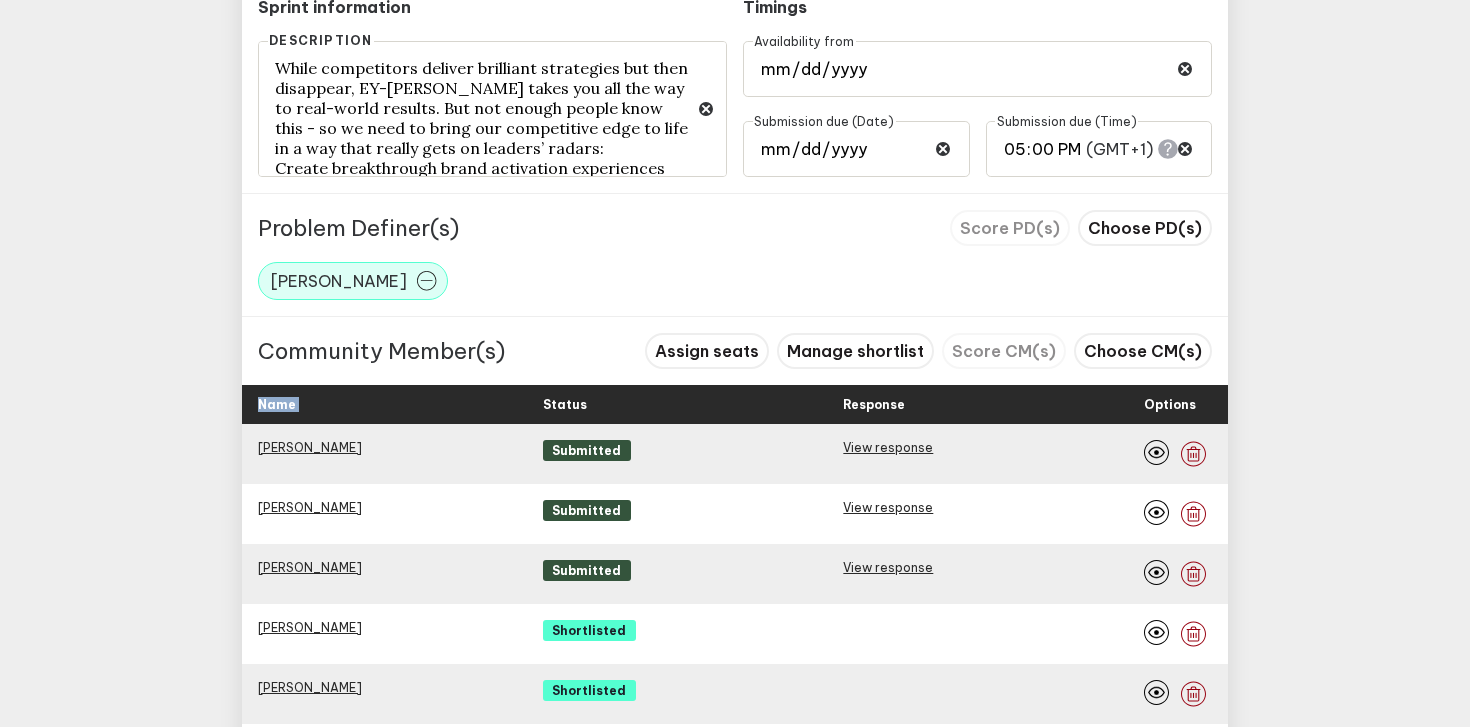 click on "Assign seats Manage shortlist Score CM(s) Choose CM(s)" at bounding box center (928, 351) 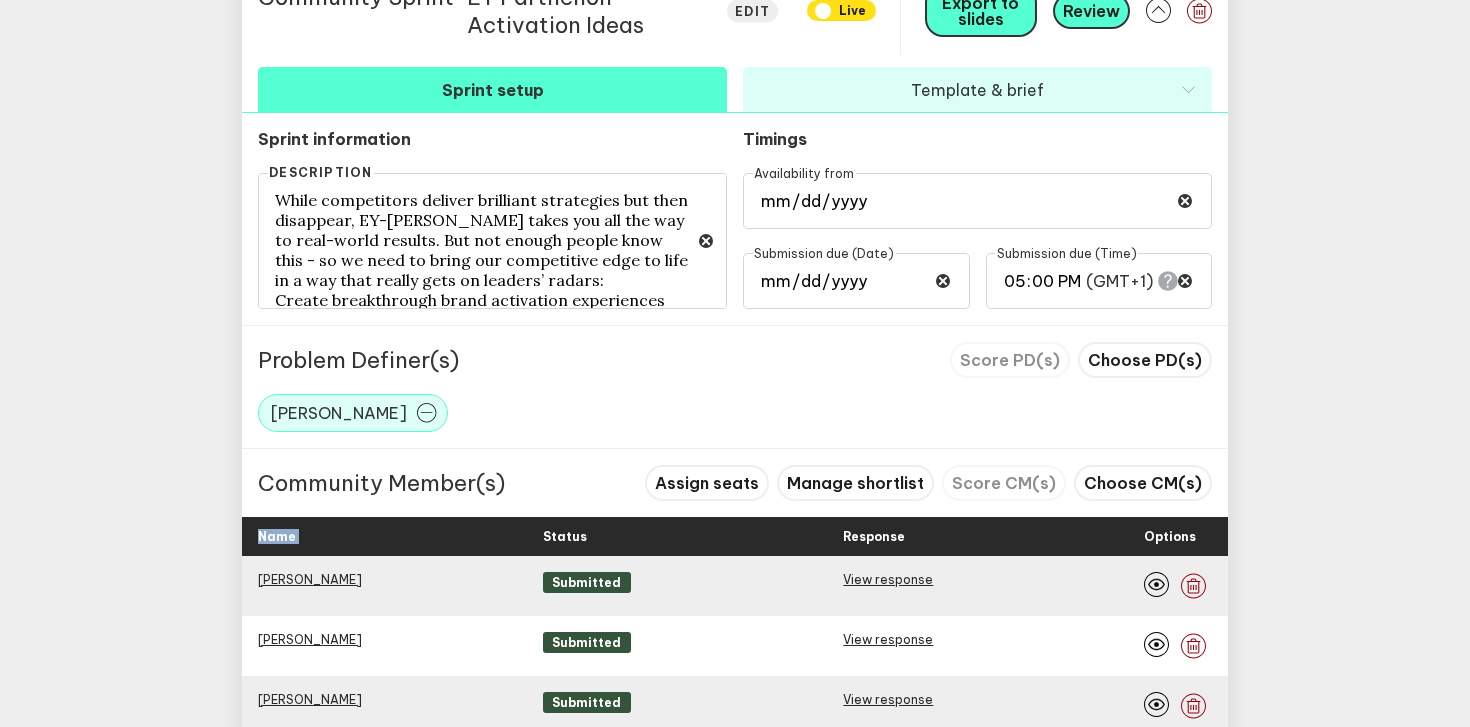 scroll, scrollTop: 1014, scrollLeft: 0, axis: vertical 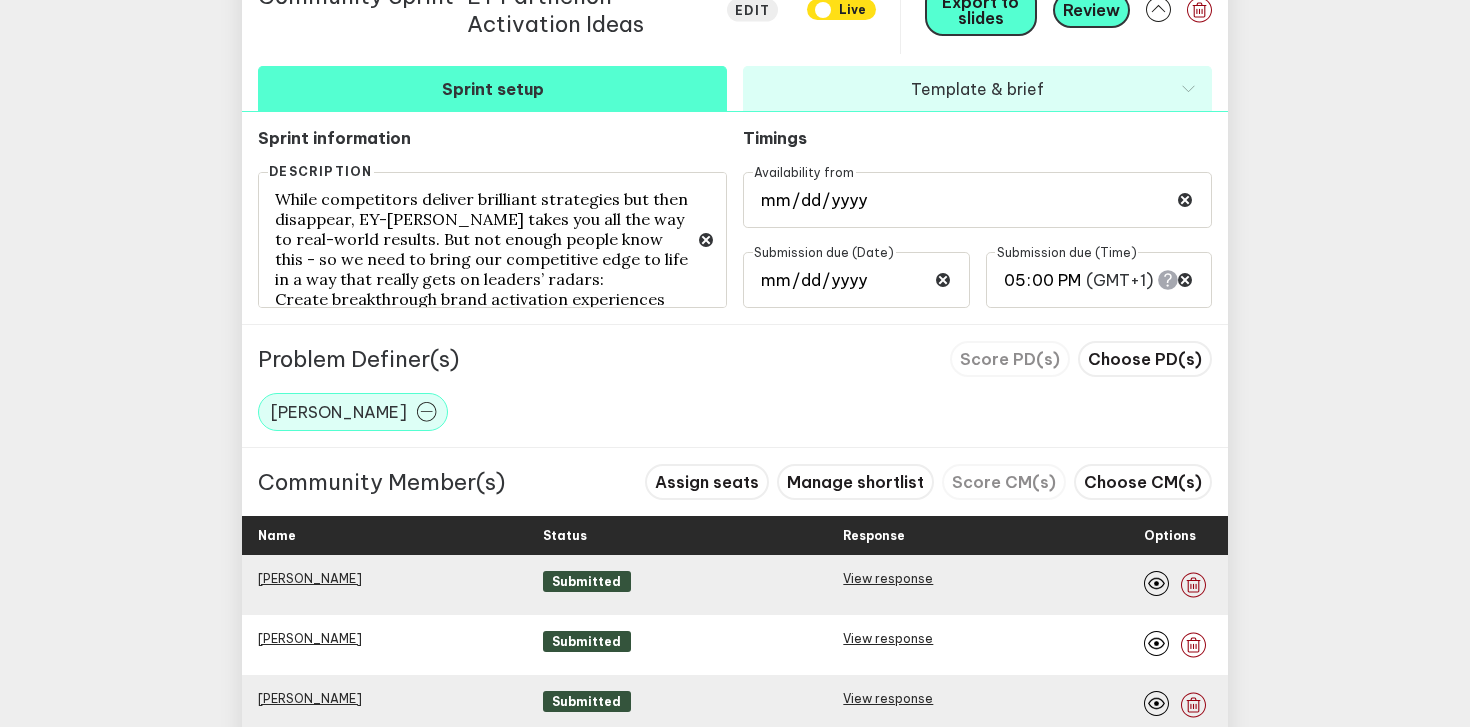 click on "Score PD(s) Choose PD(s)" at bounding box center (1081, 359) 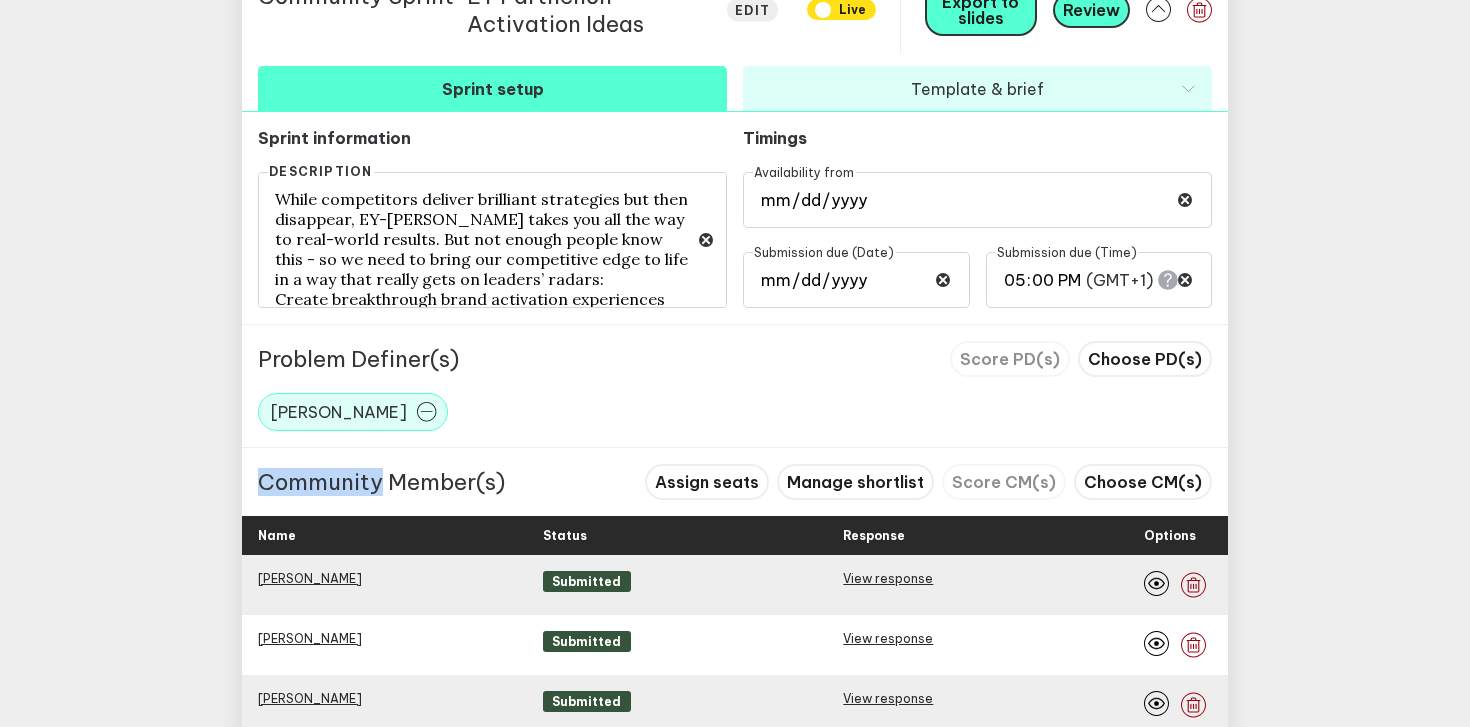click on "Score PD(s) Choose PD(s)" at bounding box center (1081, 359) 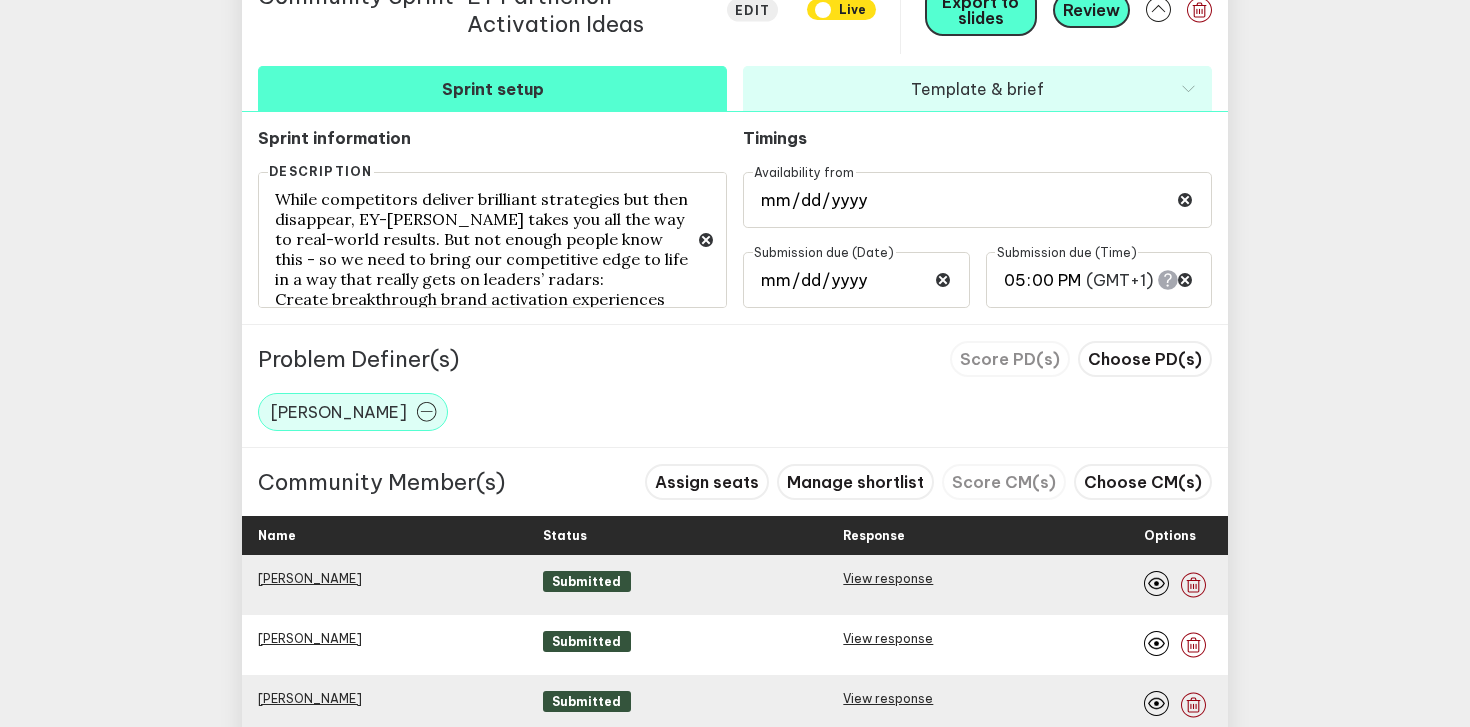 click on "Score PD(s) Choose PD(s)" at bounding box center (1081, 359) 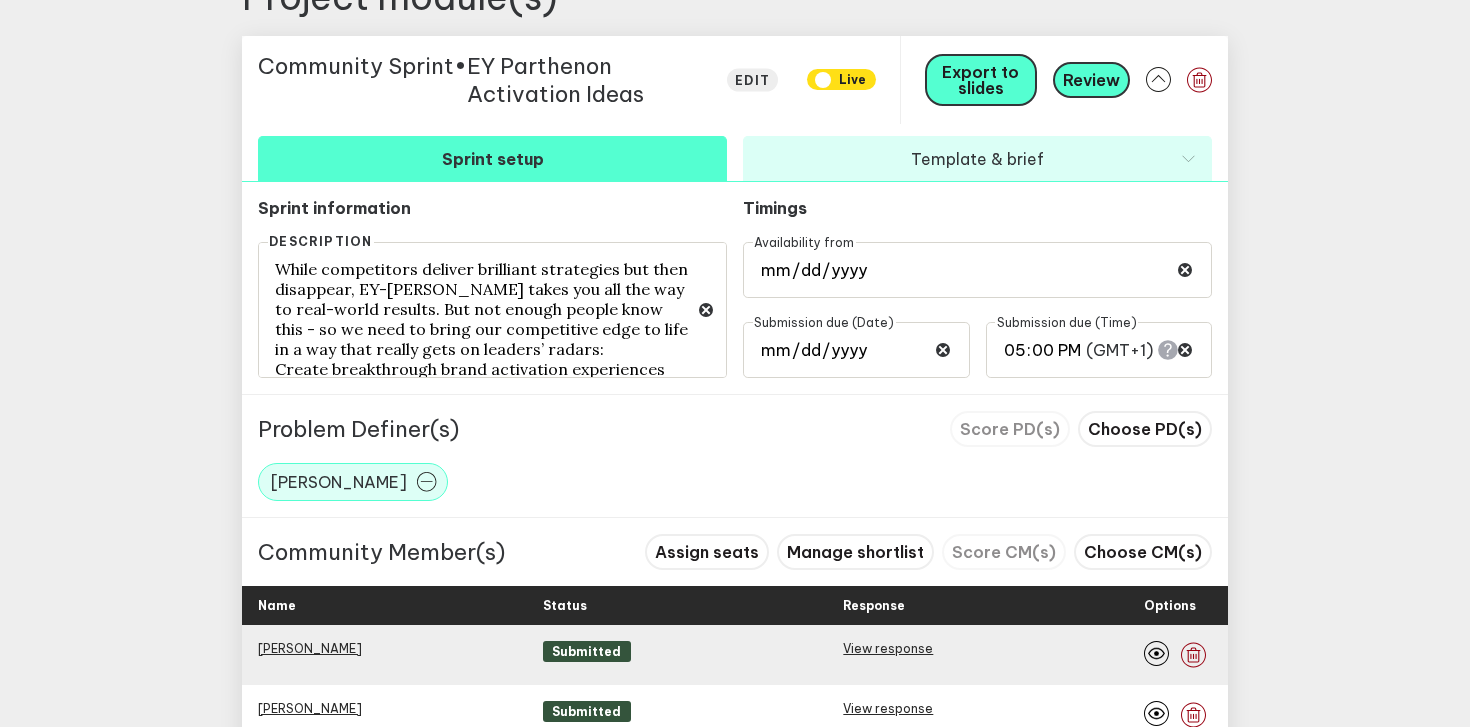 scroll, scrollTop: 929, scrollLeft: 0, axis: vertical 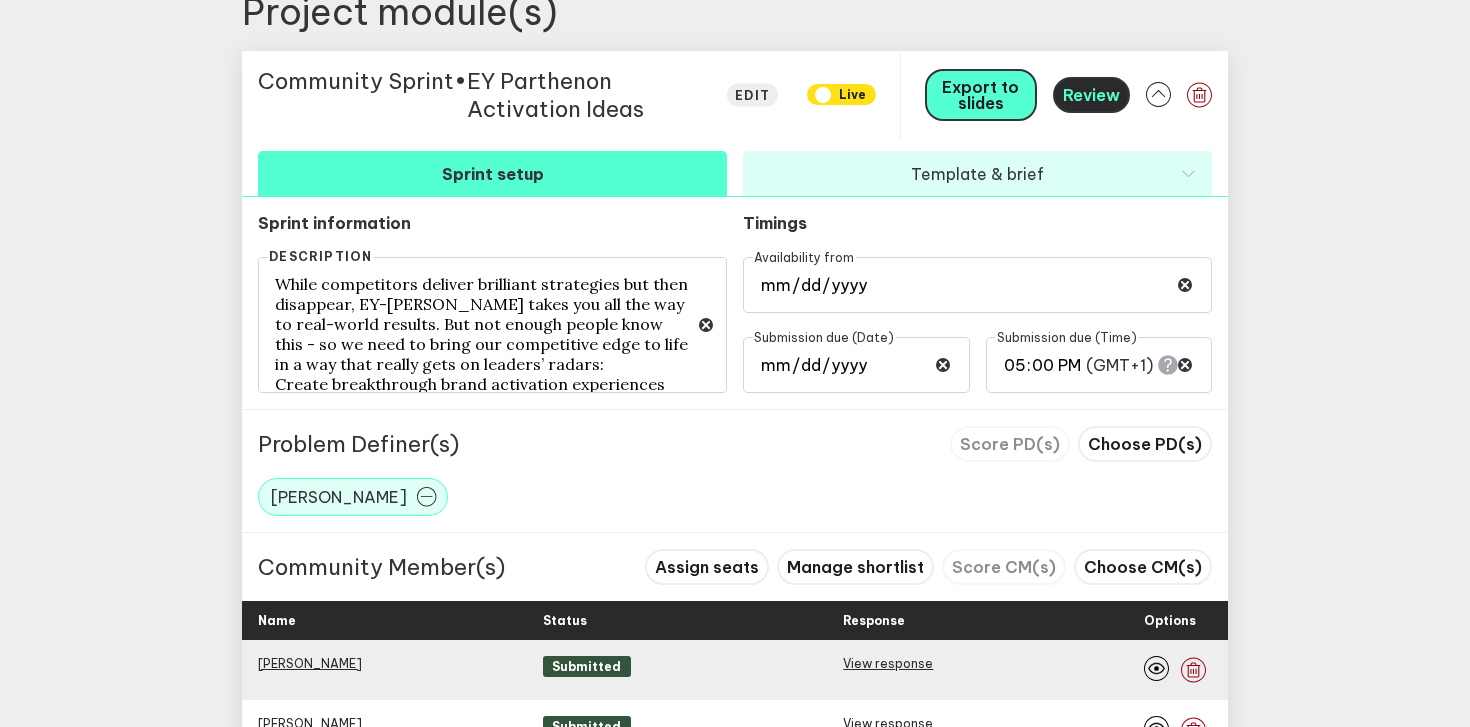 click on "Review" at bounding box center (1091, 95) 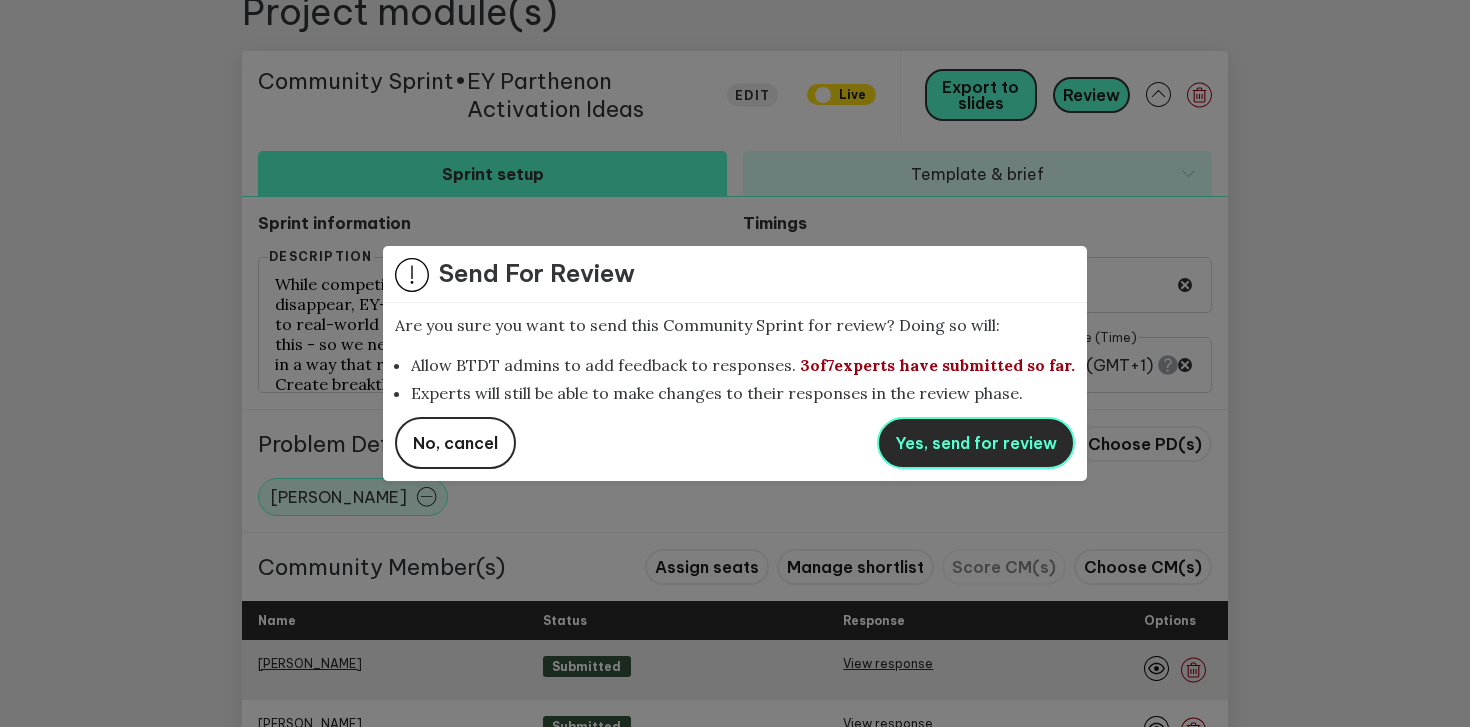 click on "Yes, send for review" at bounding box center (976, 443) 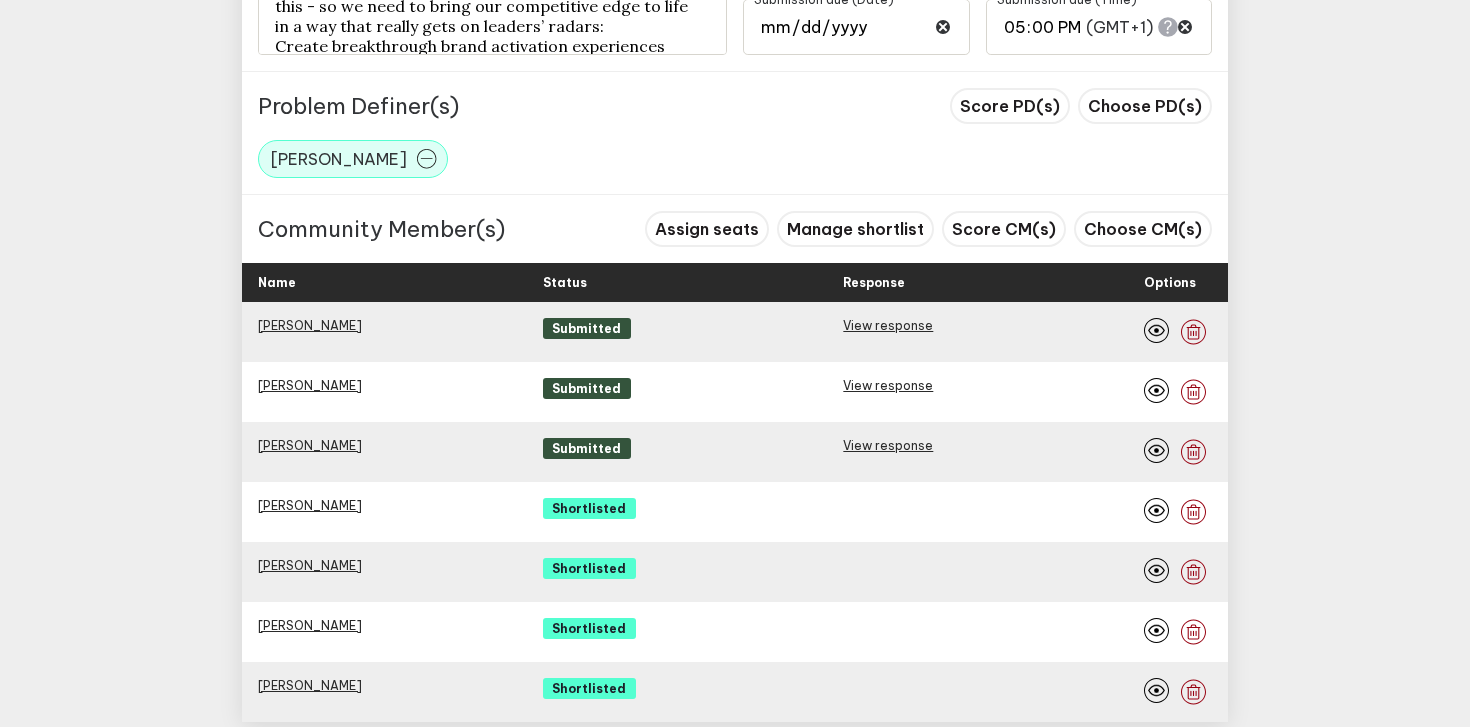 scroll, scrollTop: 1174, scrollLeft: 0, axis: vertical 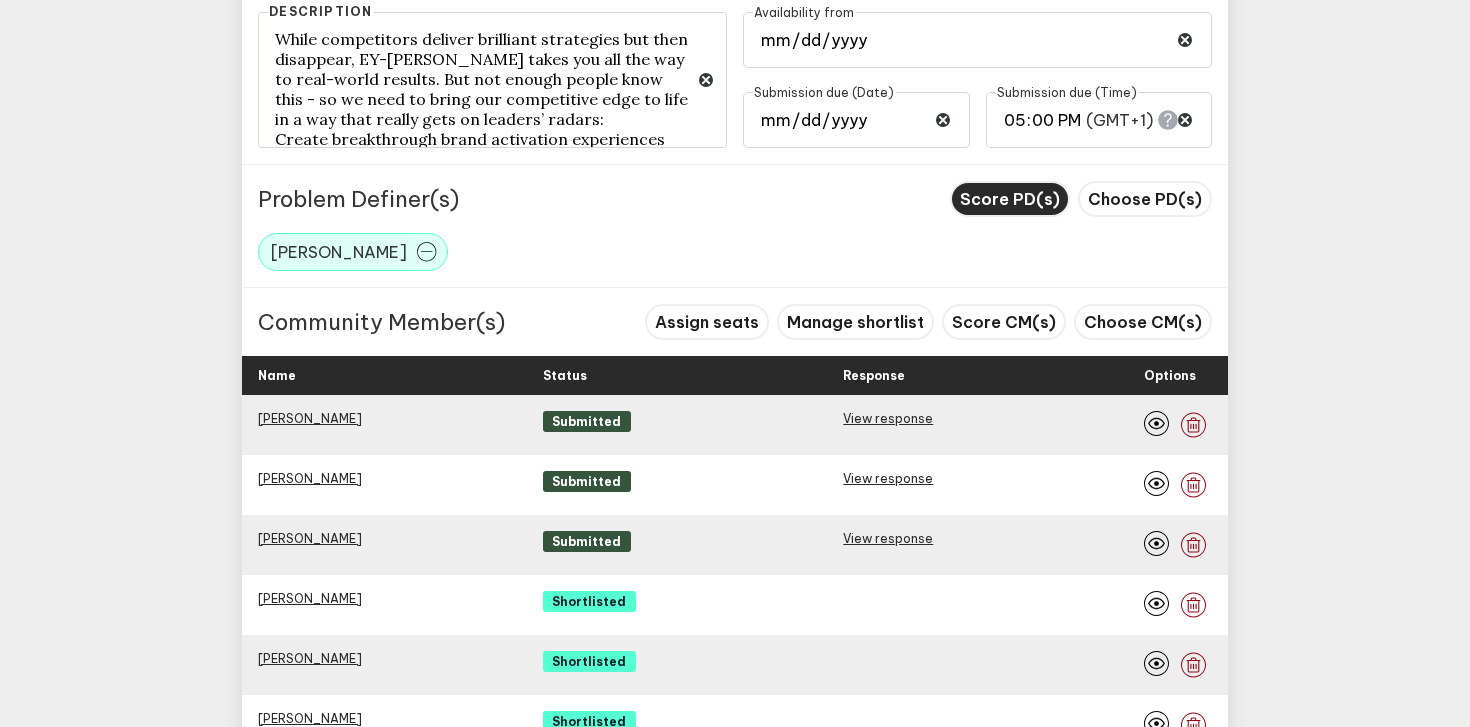 click on "Score PD(s)" at bounding box center [1010, 199] 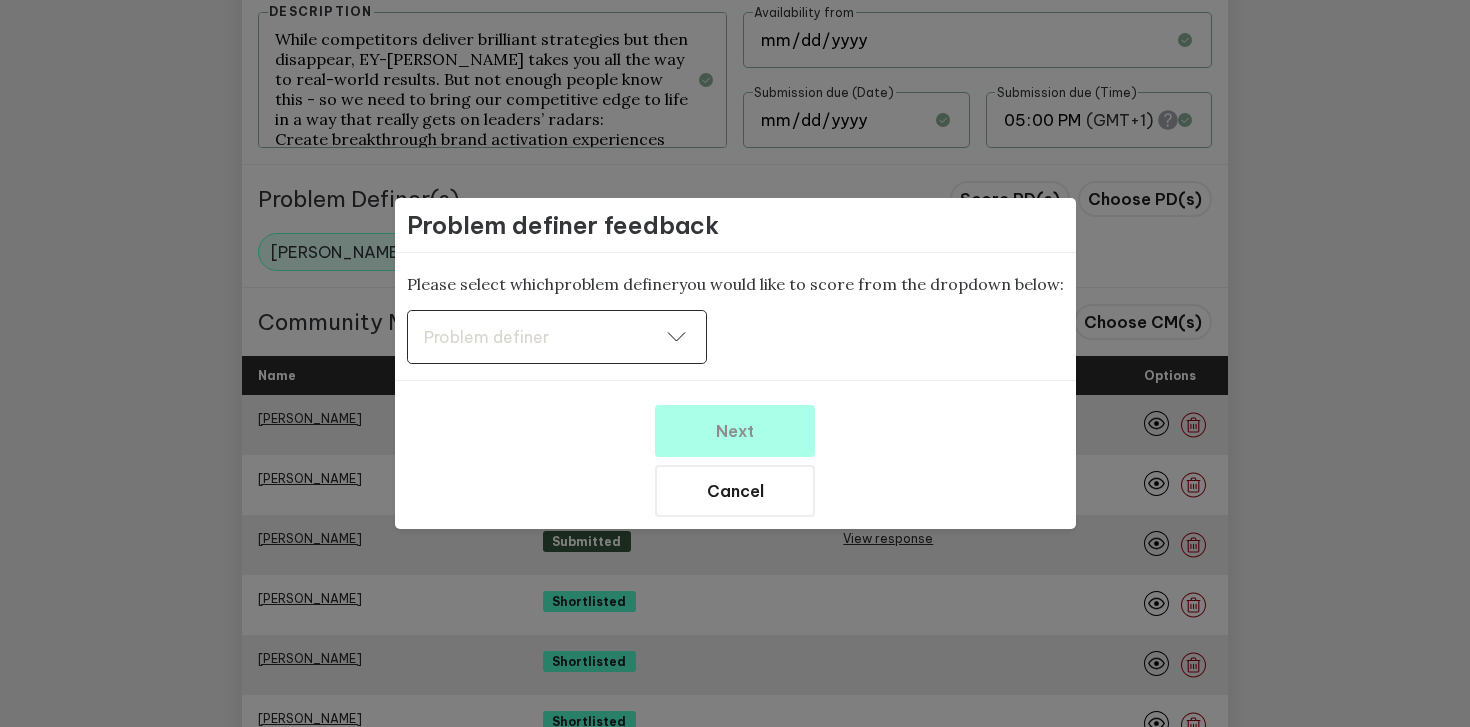 click on "Problem definer Problem definer" at bounding box center (557, 337) 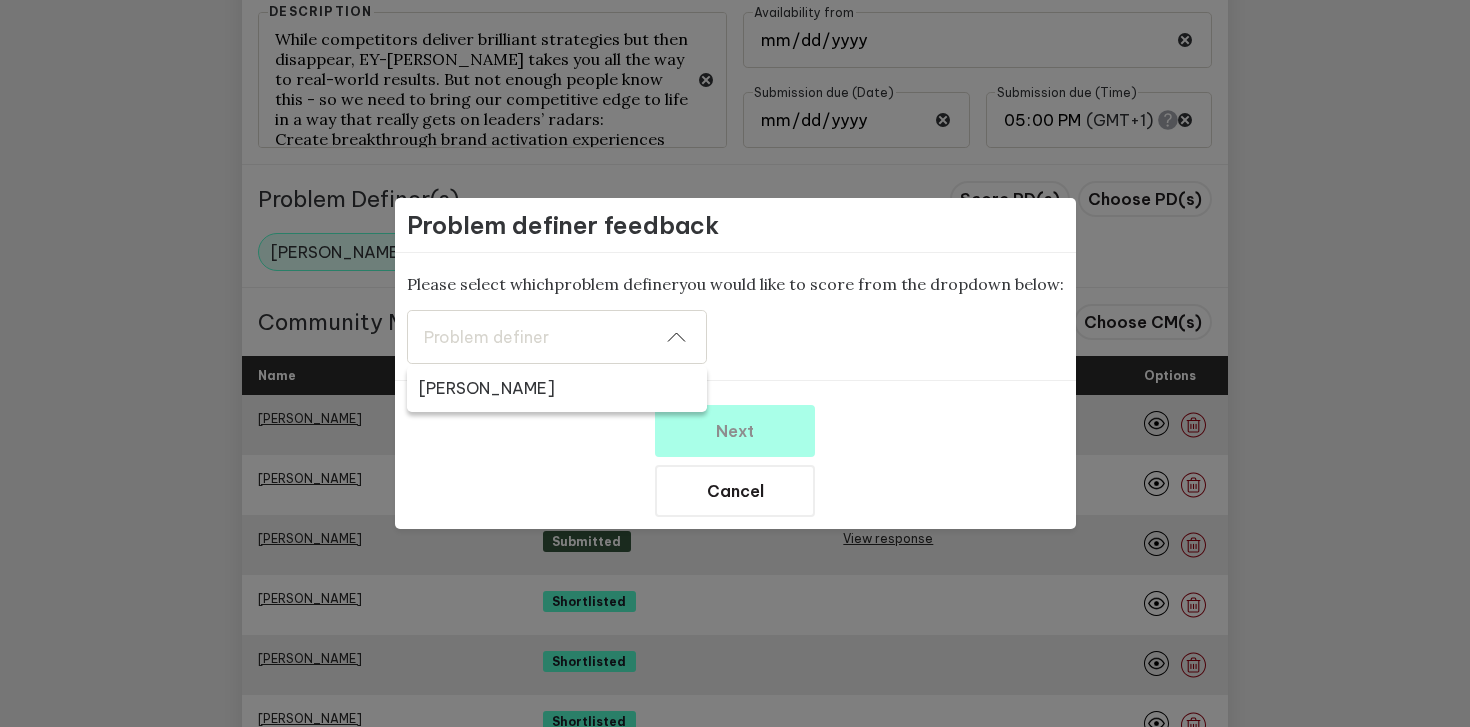 click on "[PERSON_NAME]" at bounding box center (557, 388) 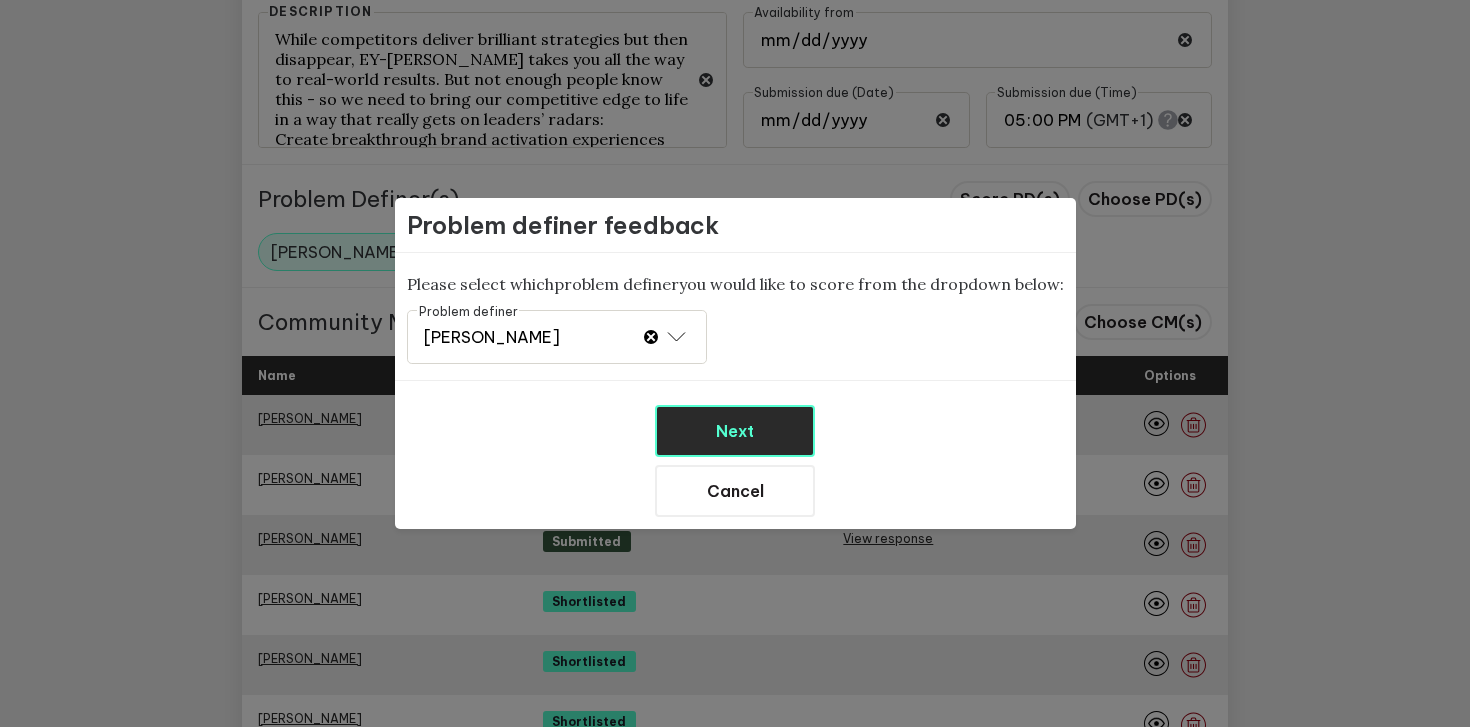 click on "Next" at bounding box center [735, 431] 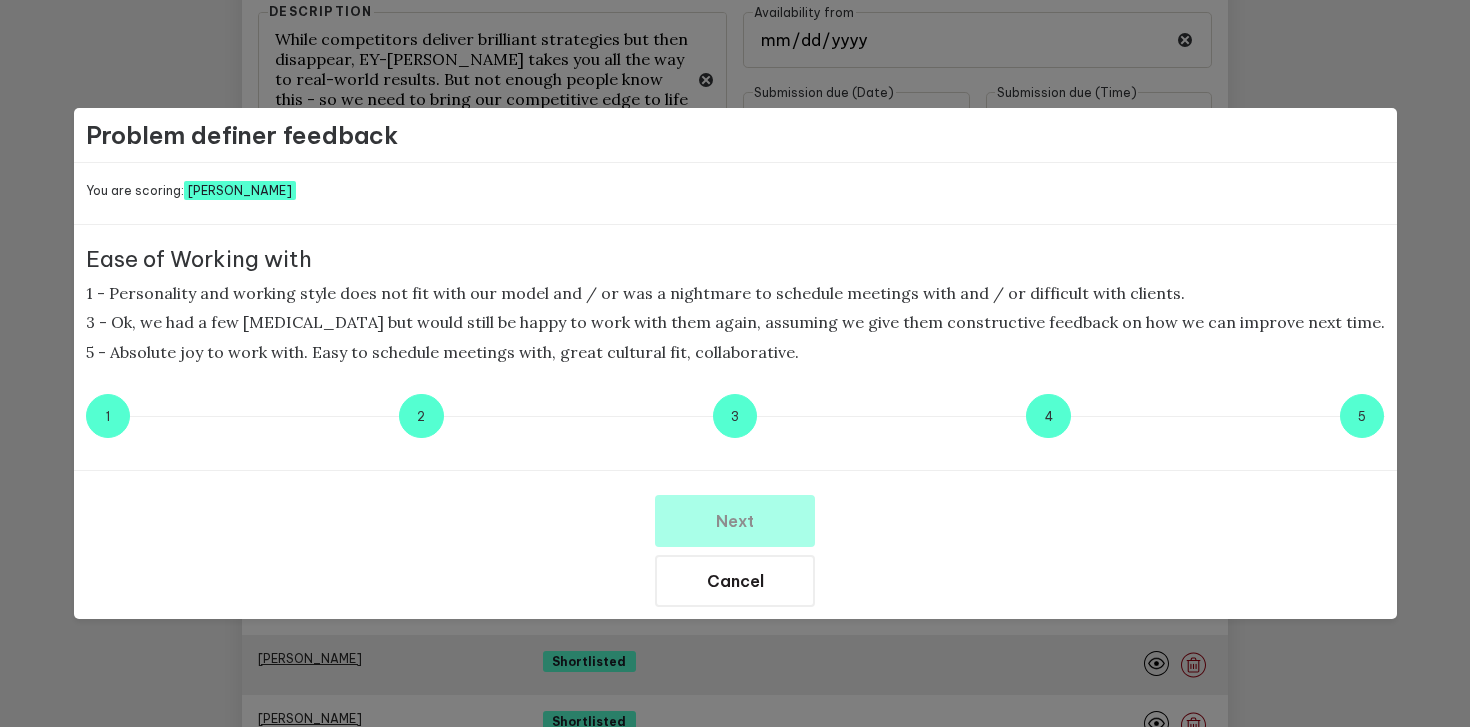 click on "5" at bounding box center (1362, 416) 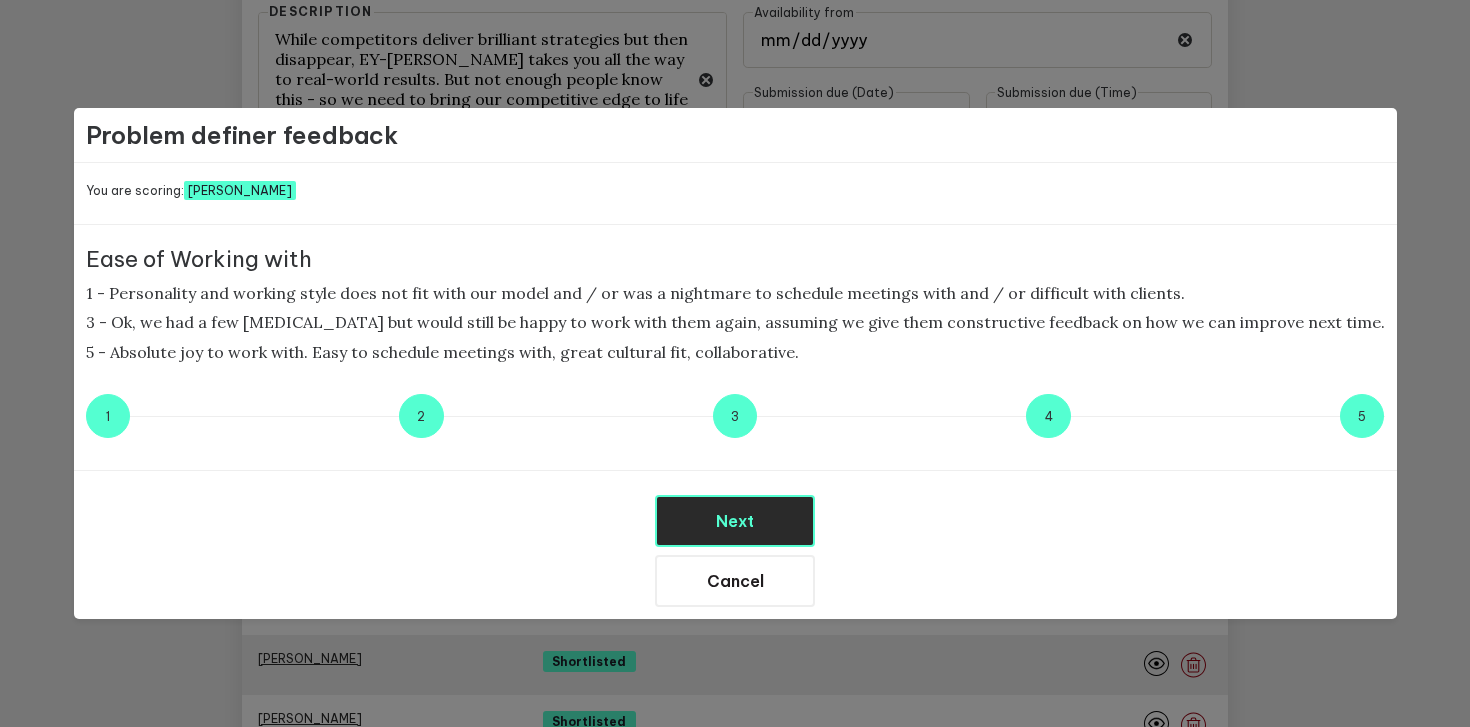 click on "Next" at bounding box center (735, 521) 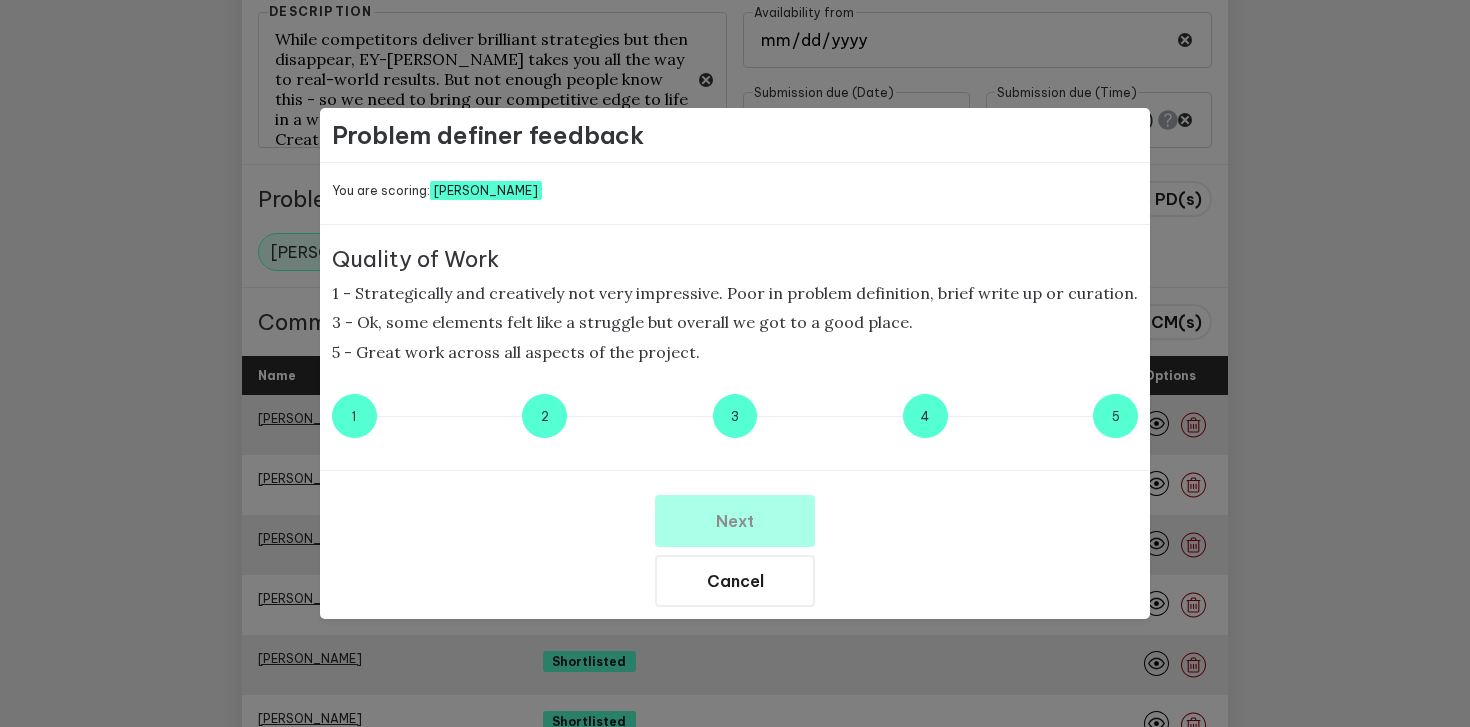 click on "5" at bounding box center [1115, 416] 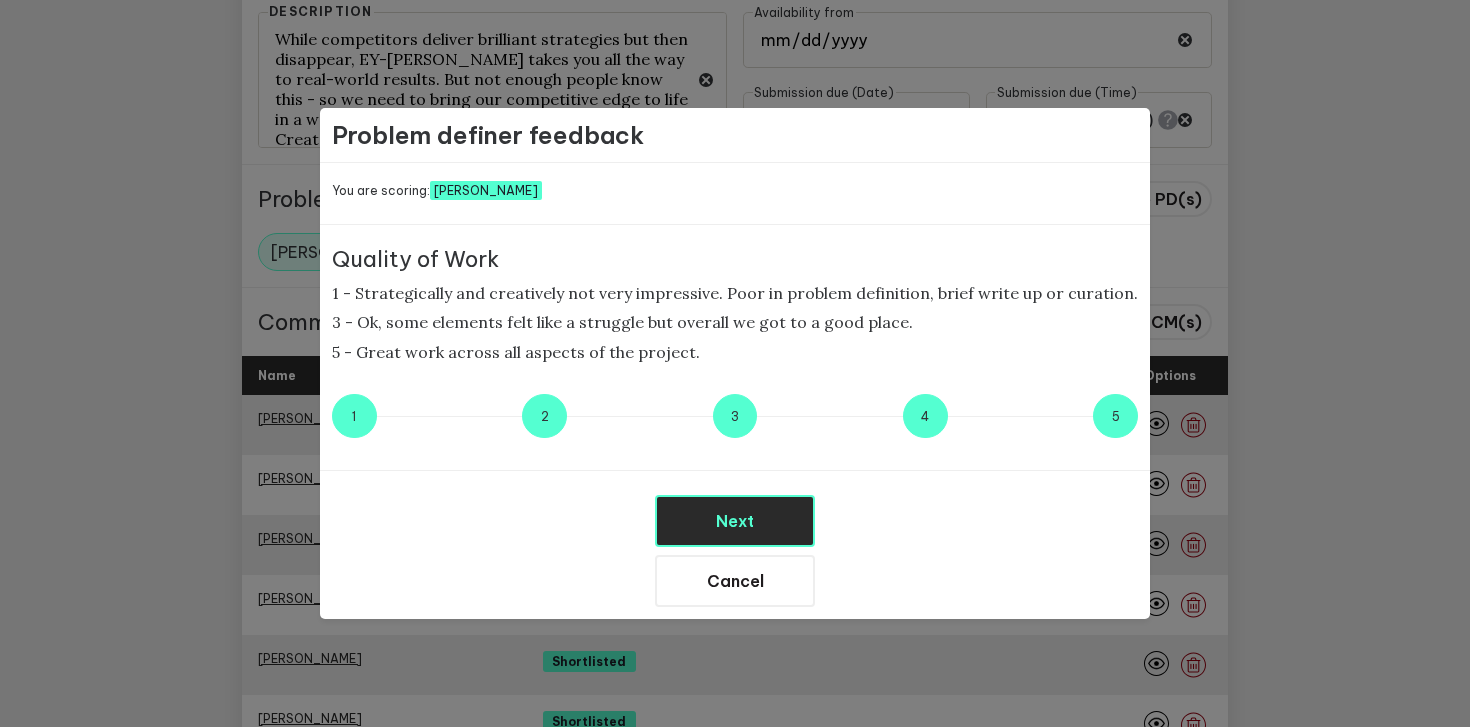 click on "Next" at bounding box center [735, 521] 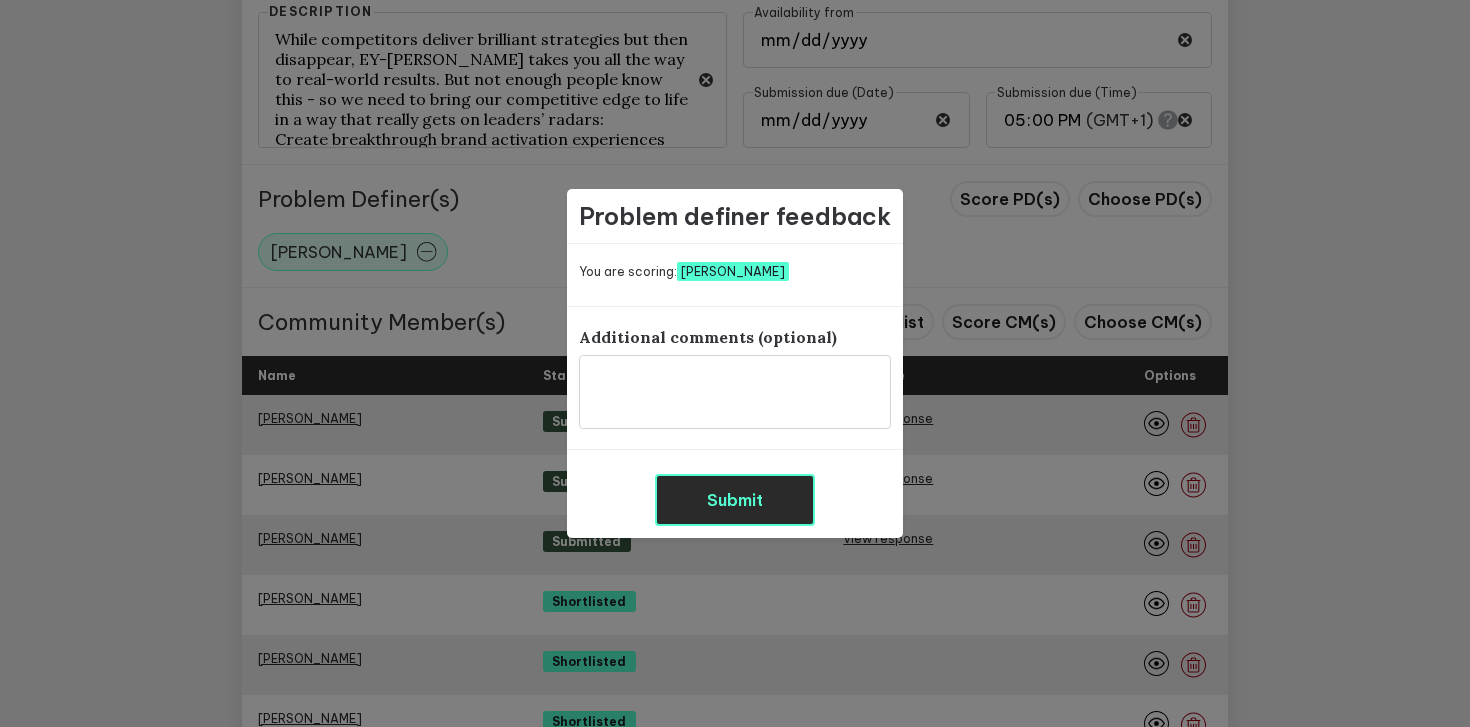 click on "Submit" at bounding box center (735, 500) 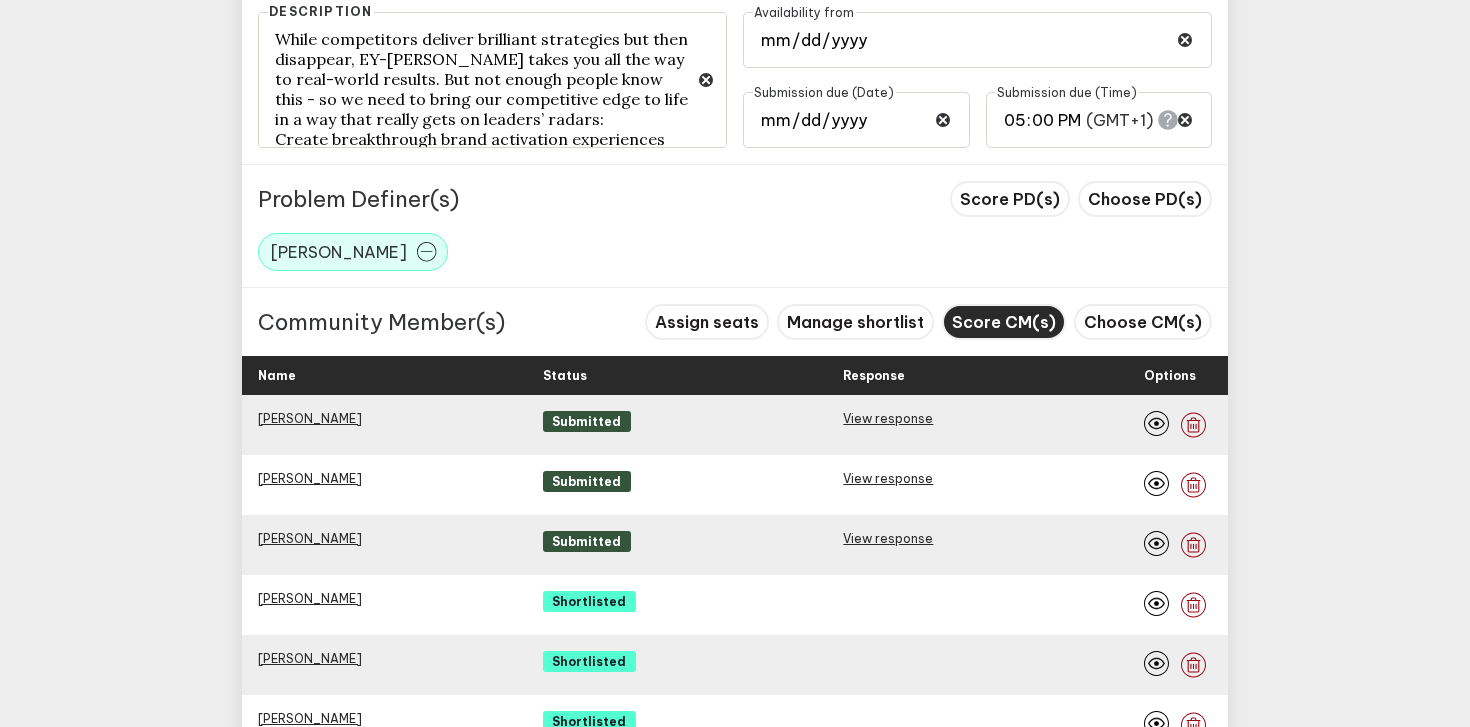 click on "Score CM(s)" at bounding box center [1004, 322] 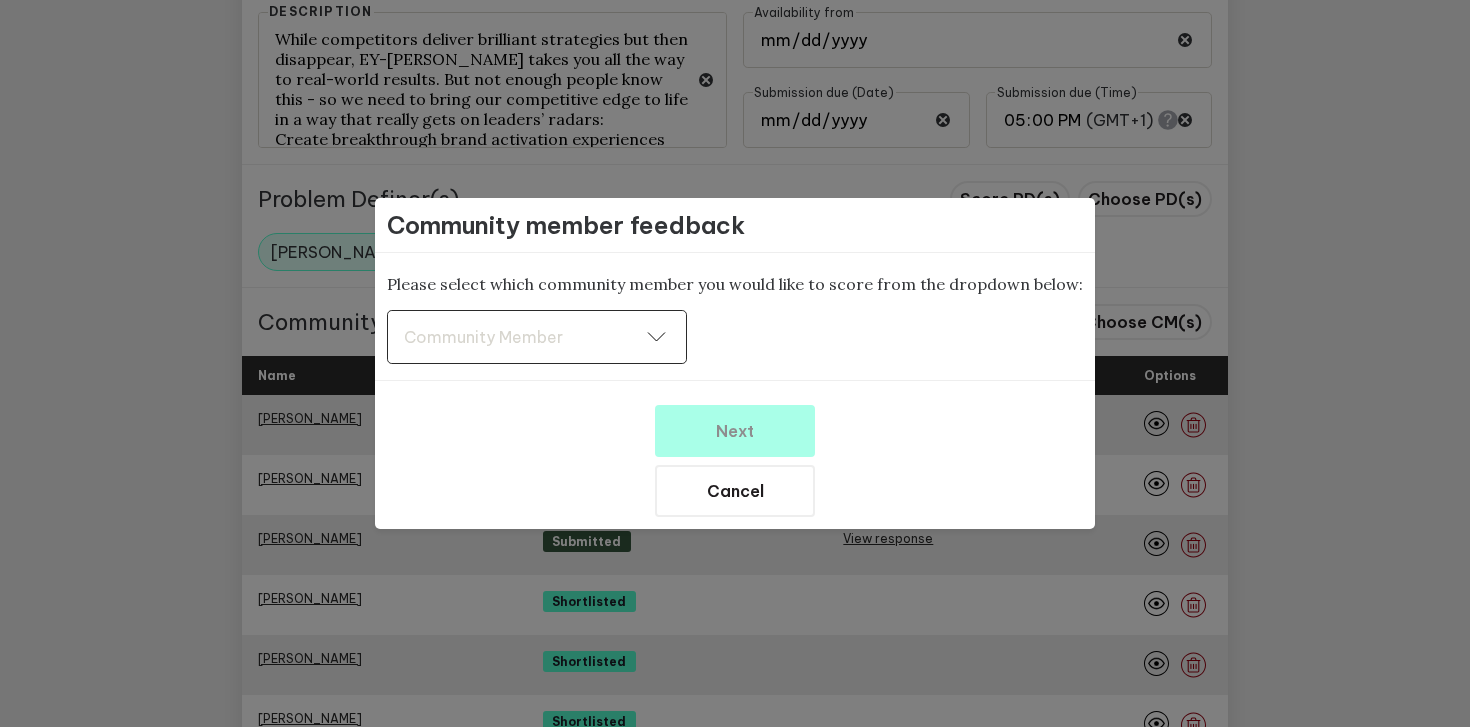 click on "Community Member Community Member" at bounding box center [537, 337] 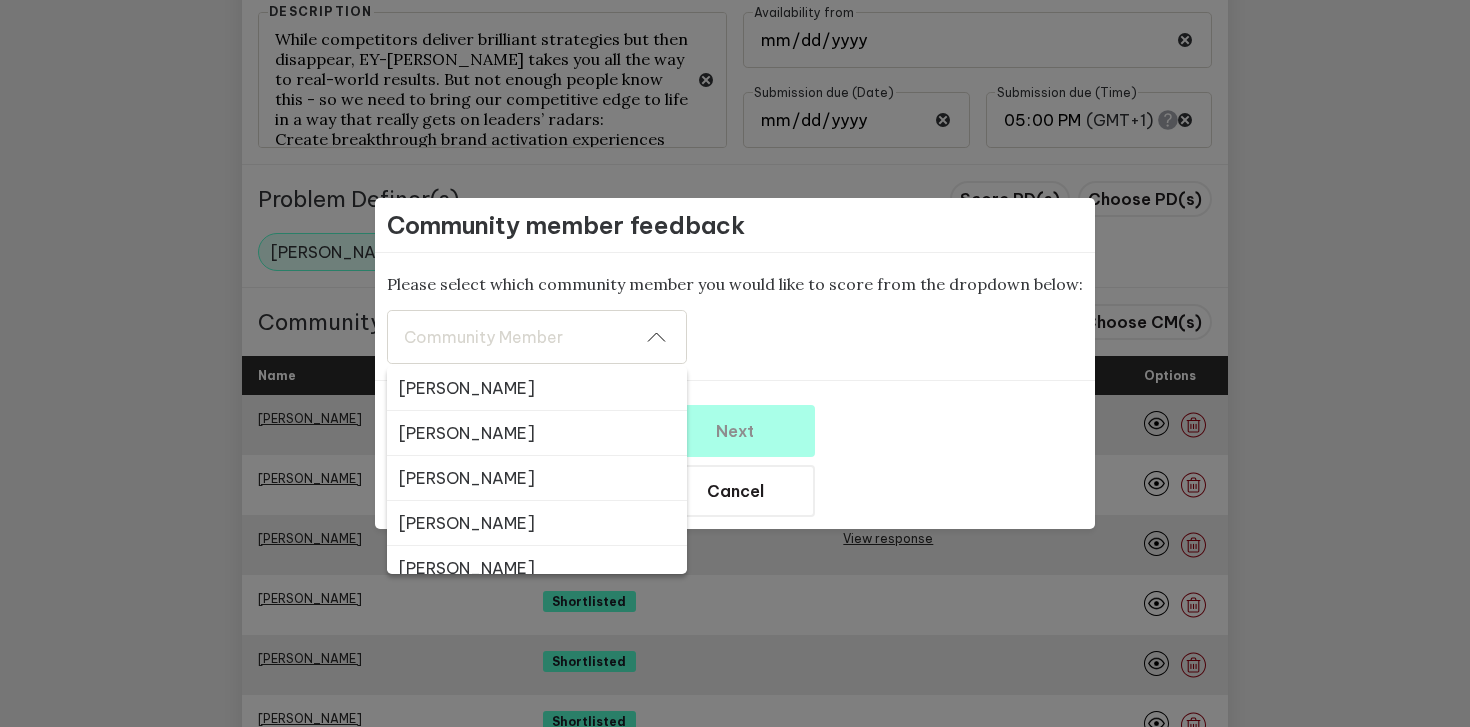 click on "[PERSON_NAME]" at bounding box center (537, 388) 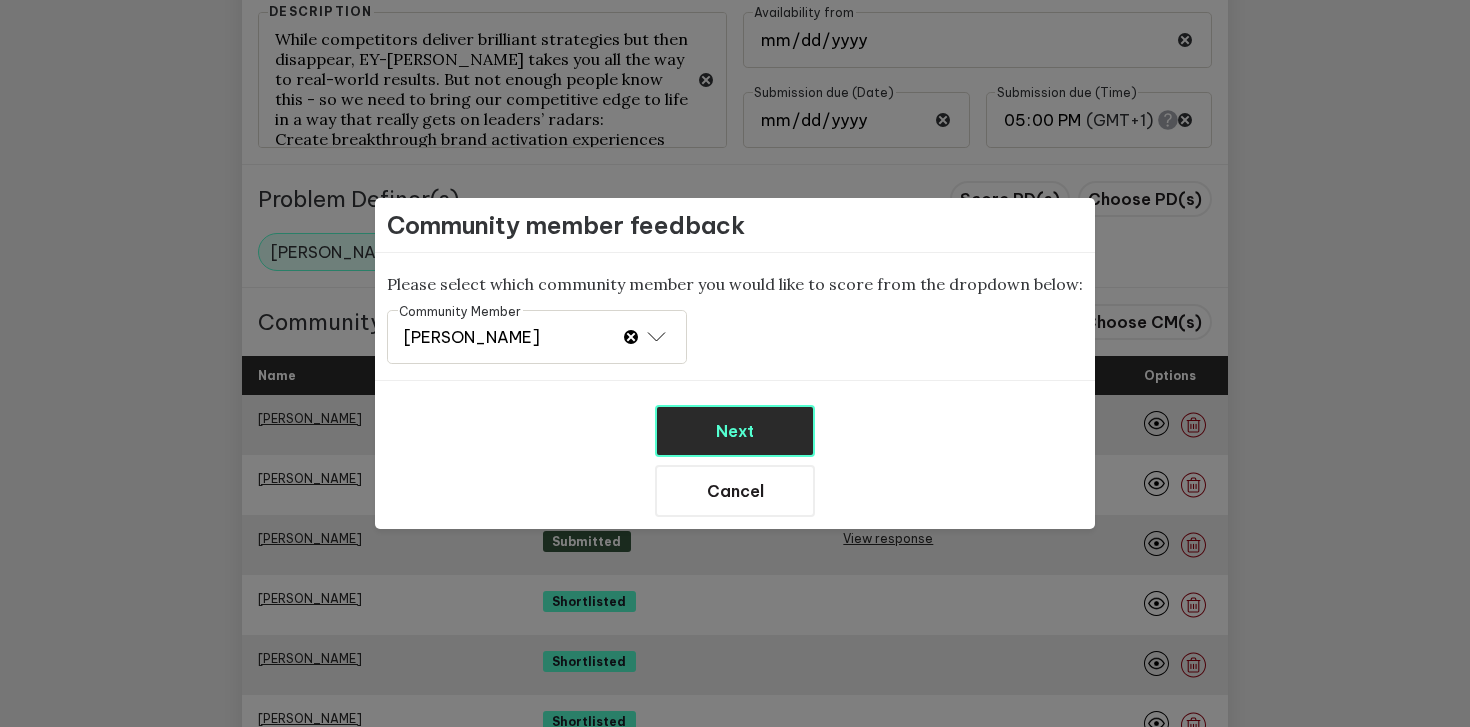 click on "Next" at bounding box center [735, 431] 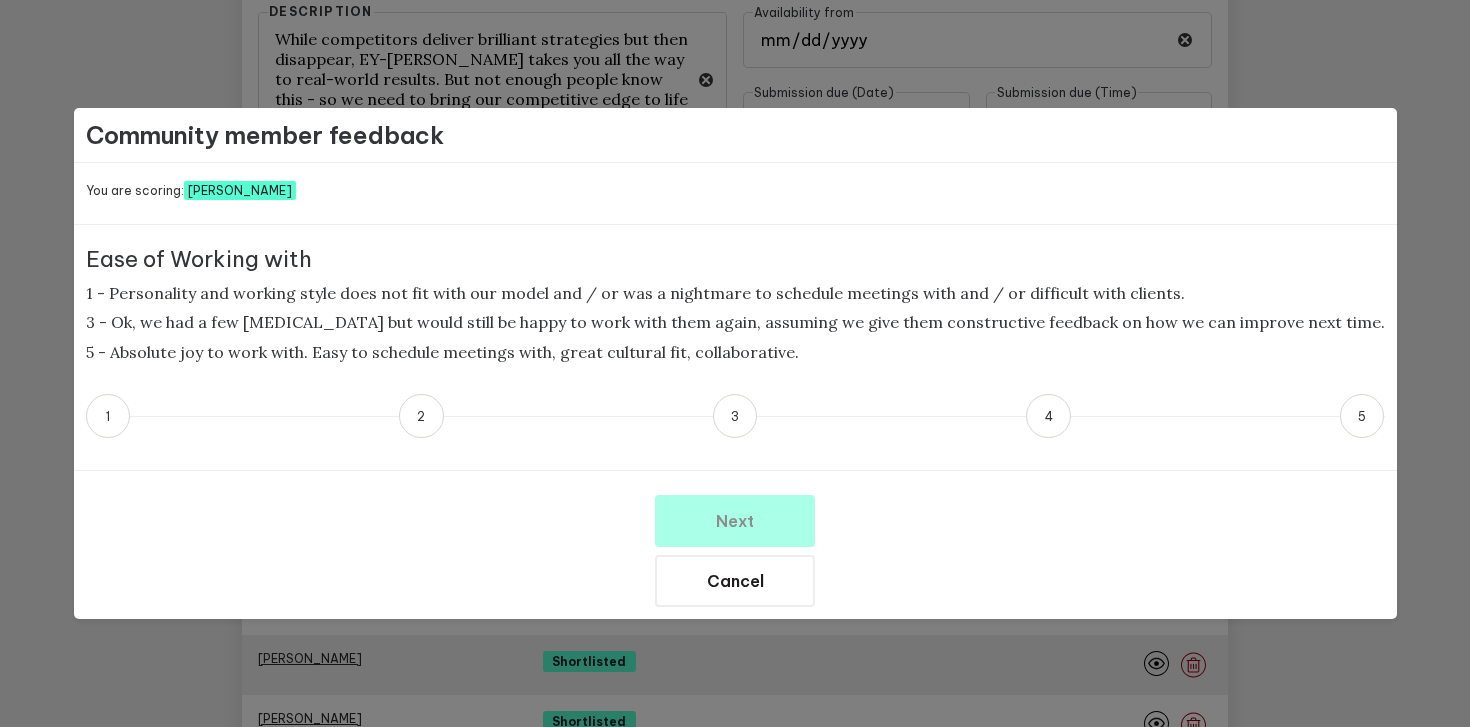 click on "5" at bounding box center (1362, 416) 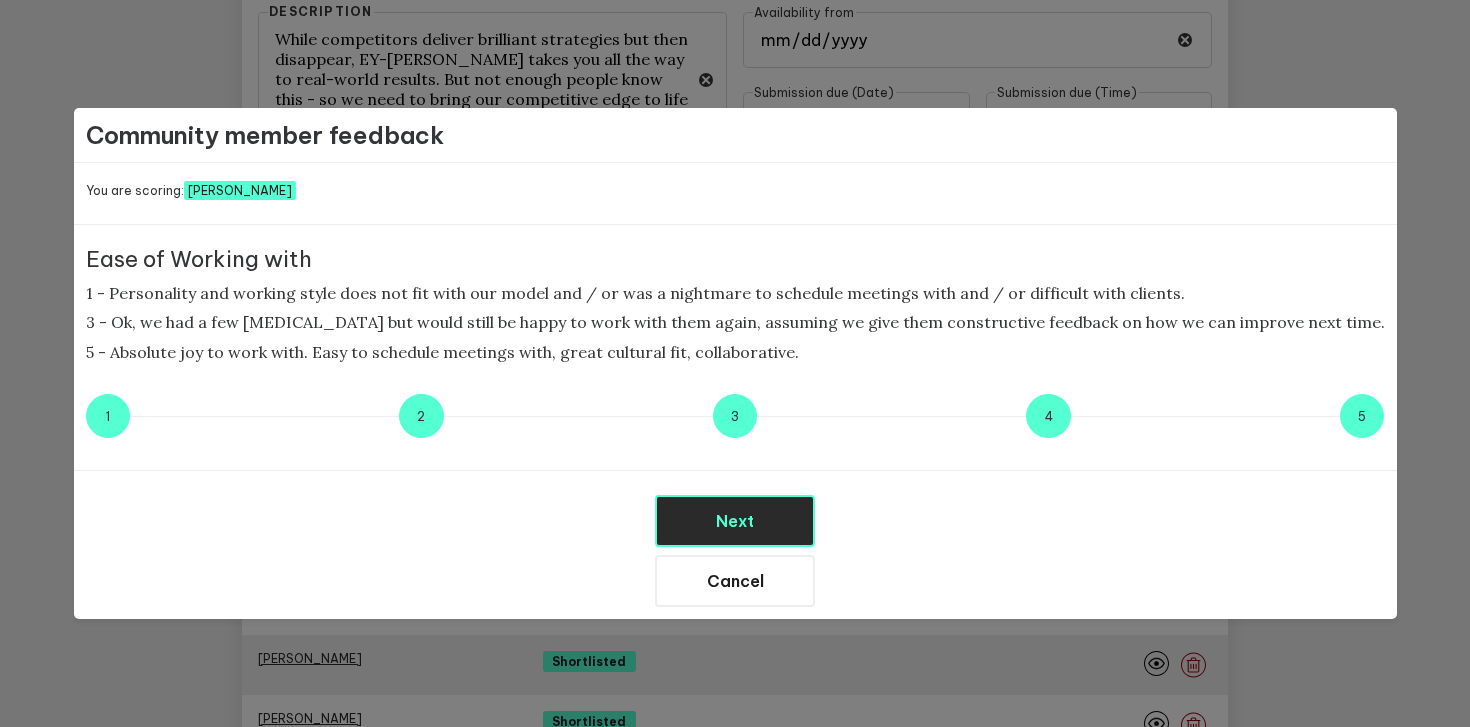 click on "Next" at bounding box center (735, 521) 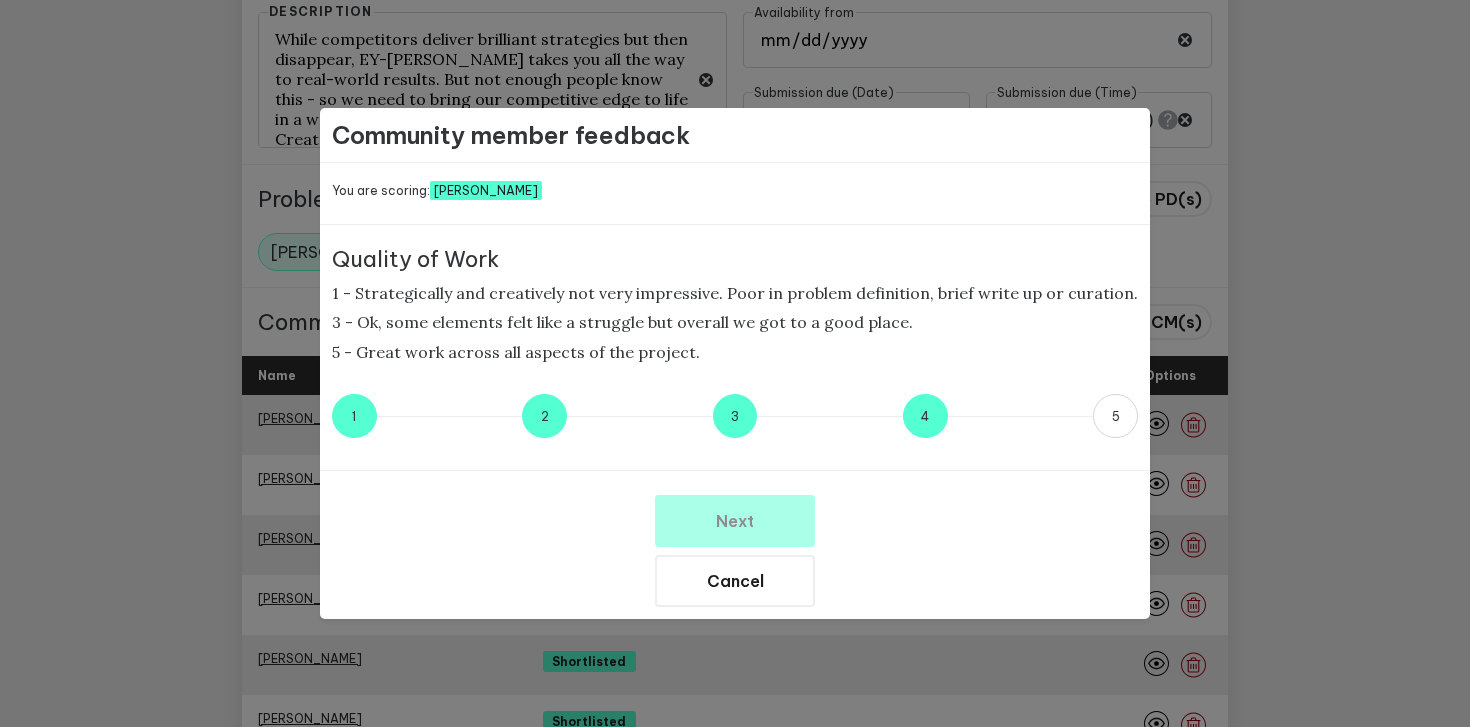 click on "4" at bounding box center (925, 416) 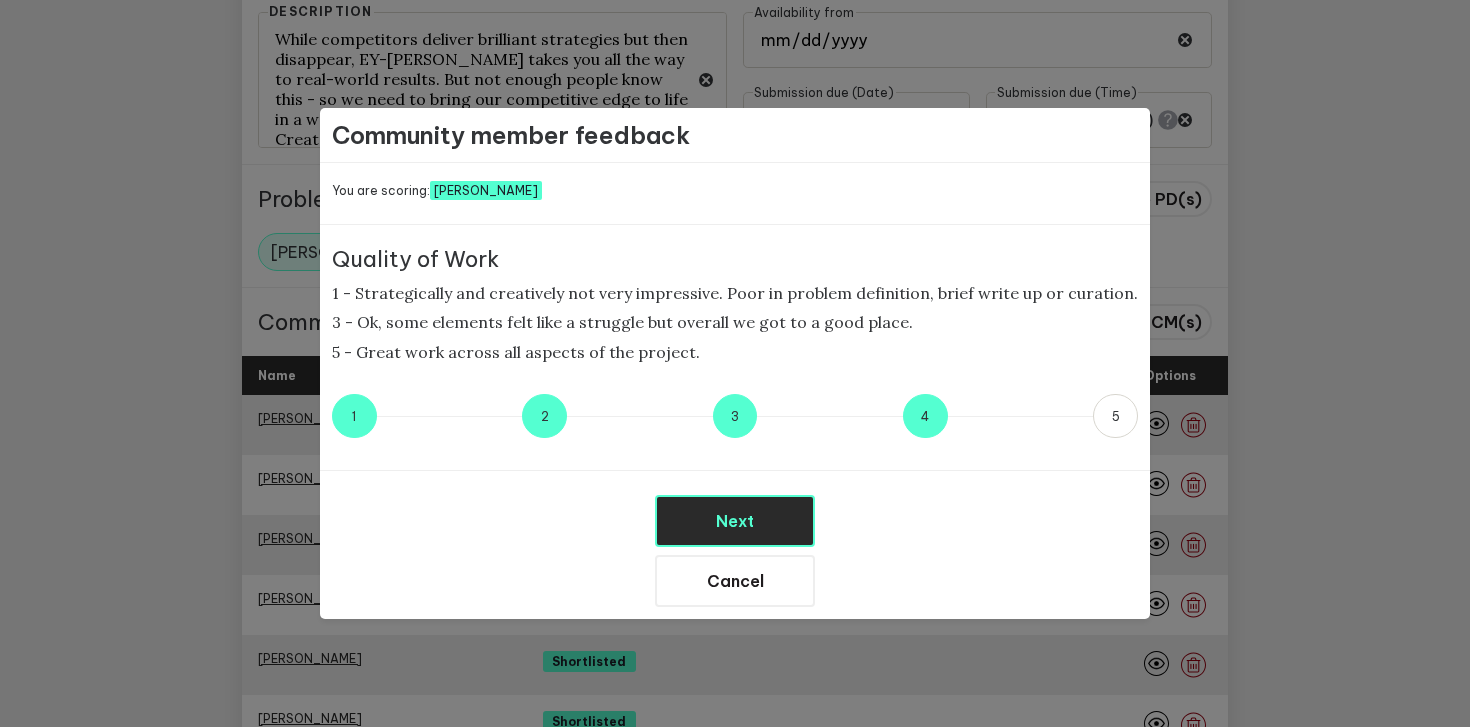 click on "Next" at bounding box center [735, 521] 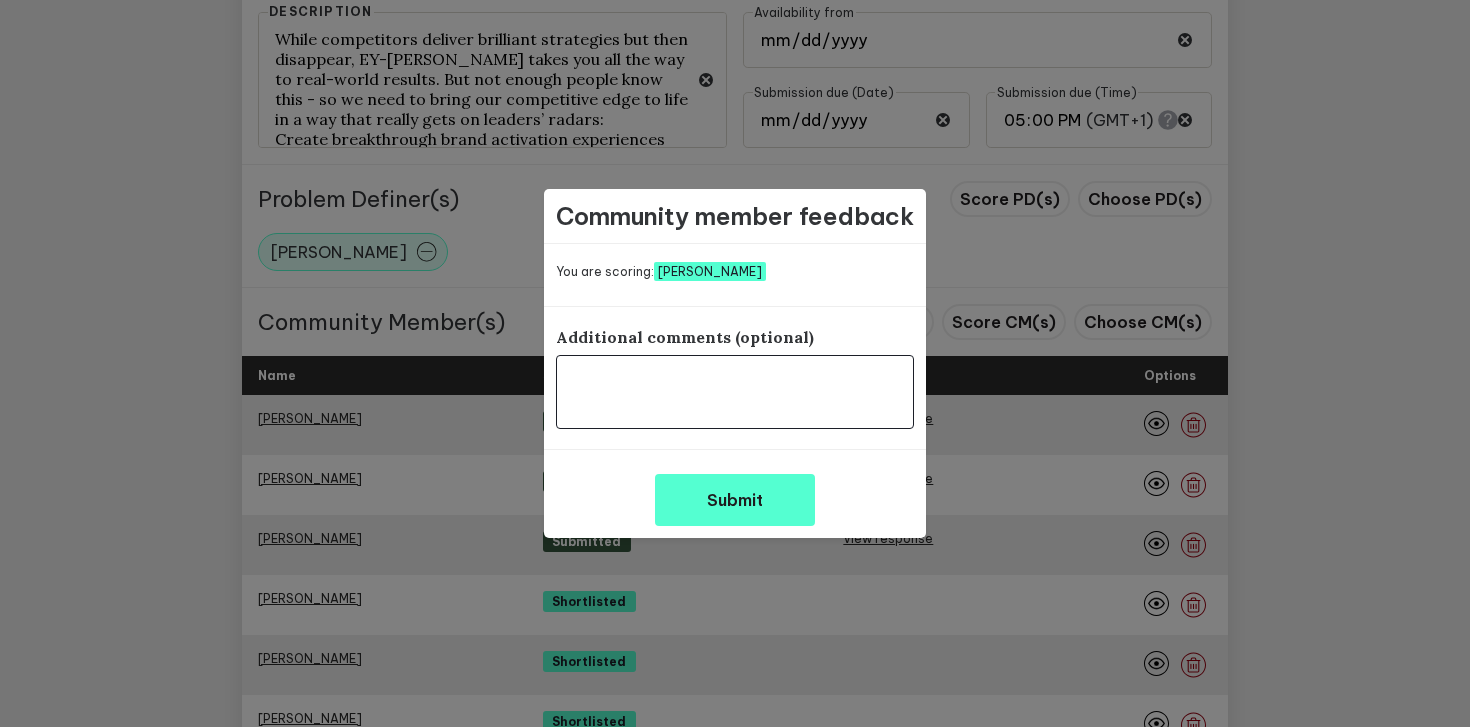 click at bounding box center (735, 392) 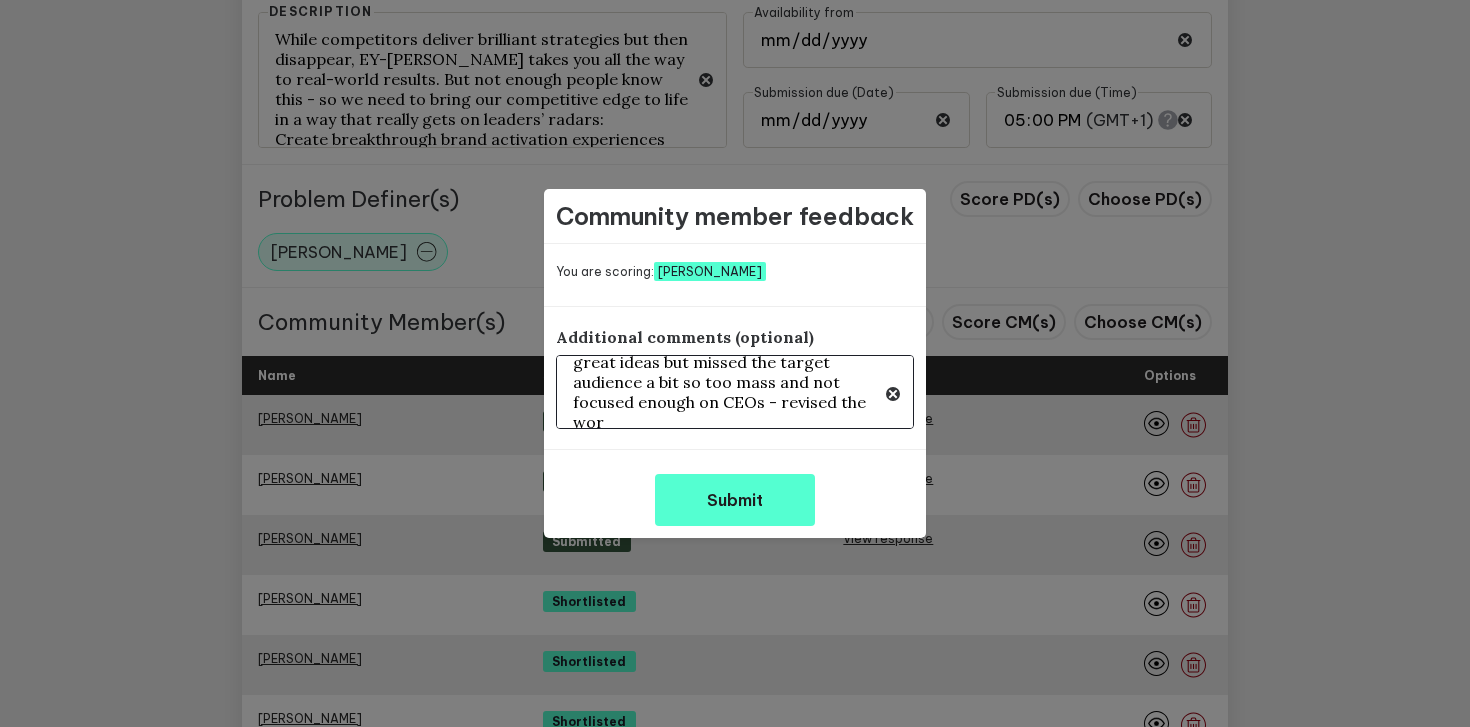 scroll, scrollTop: 25, scrollLeft: 0, axis: vertical 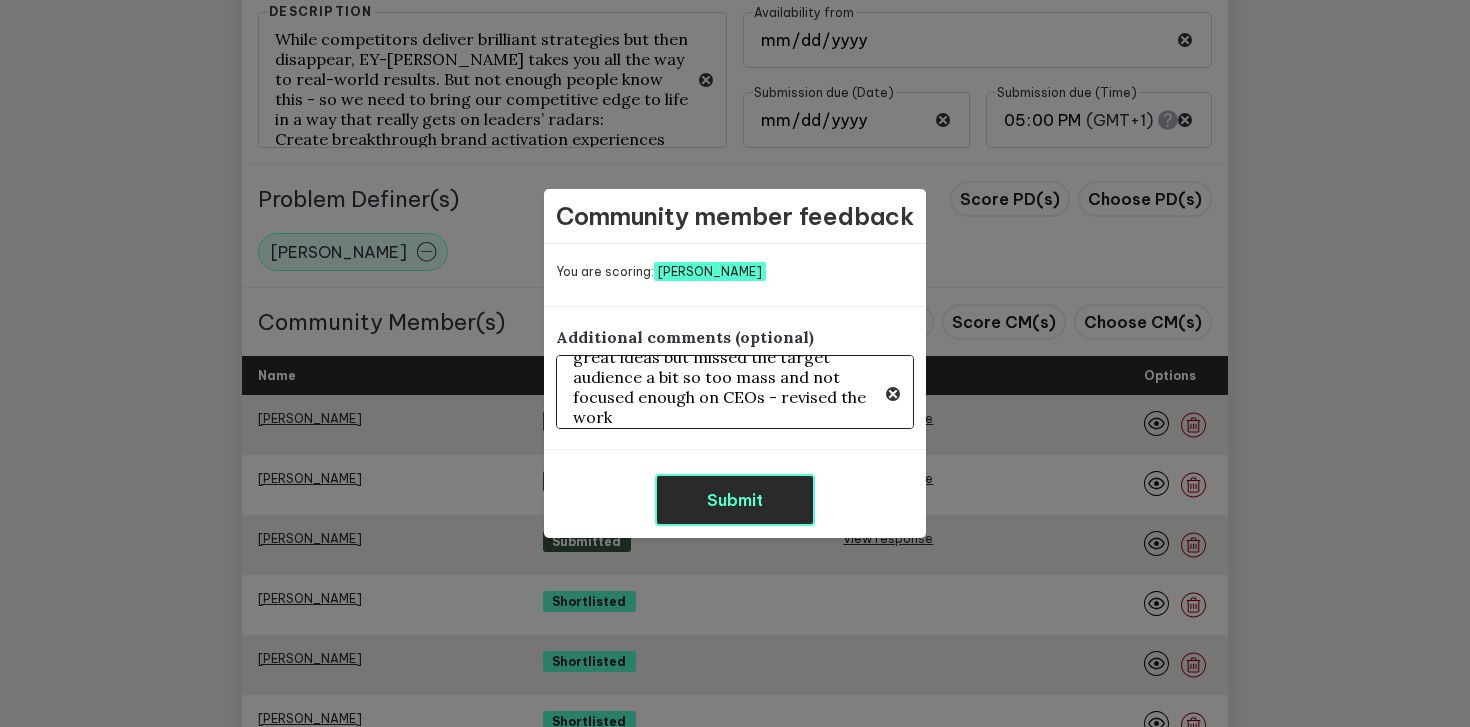 type on "great ideas but missed the target audience a bit so too mass and not focused enough on CEOs - revised the work" 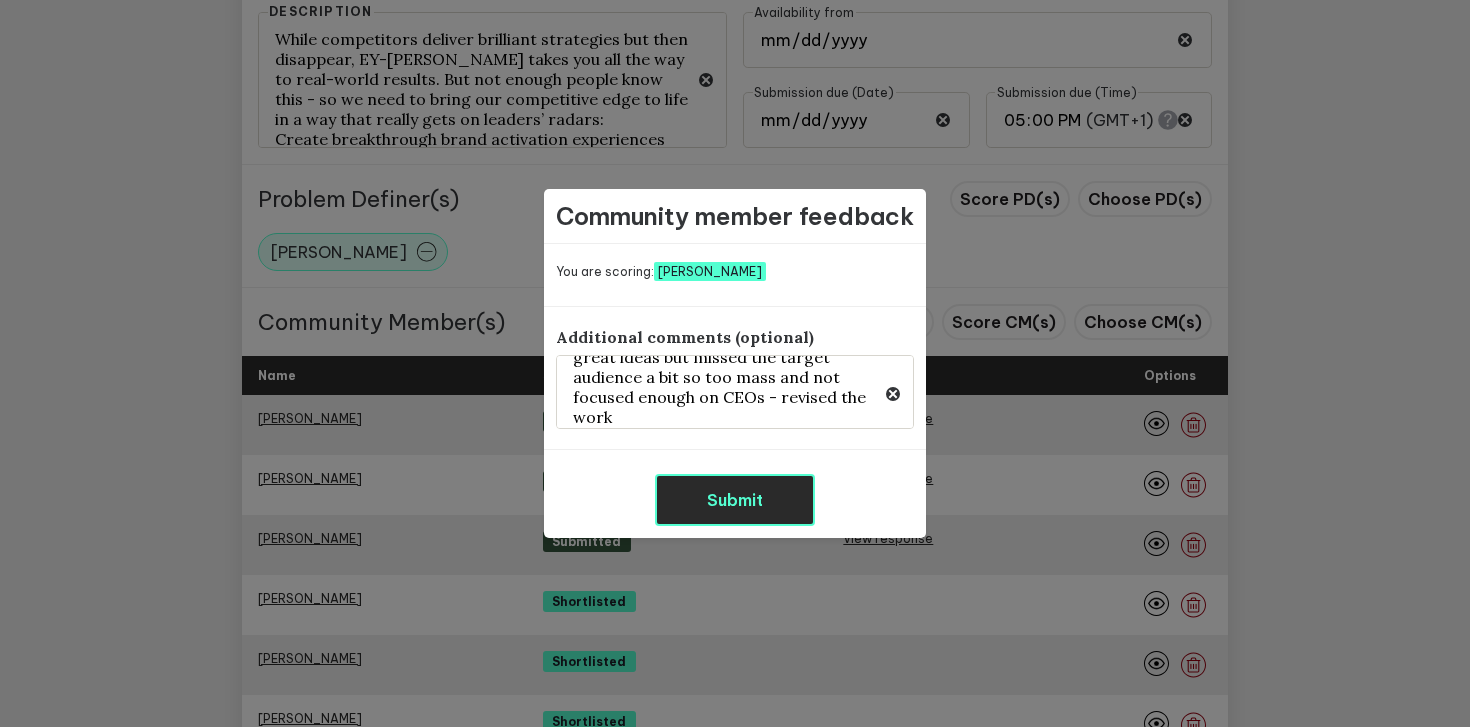 click on "Submit" at bounding box center (735, 500) 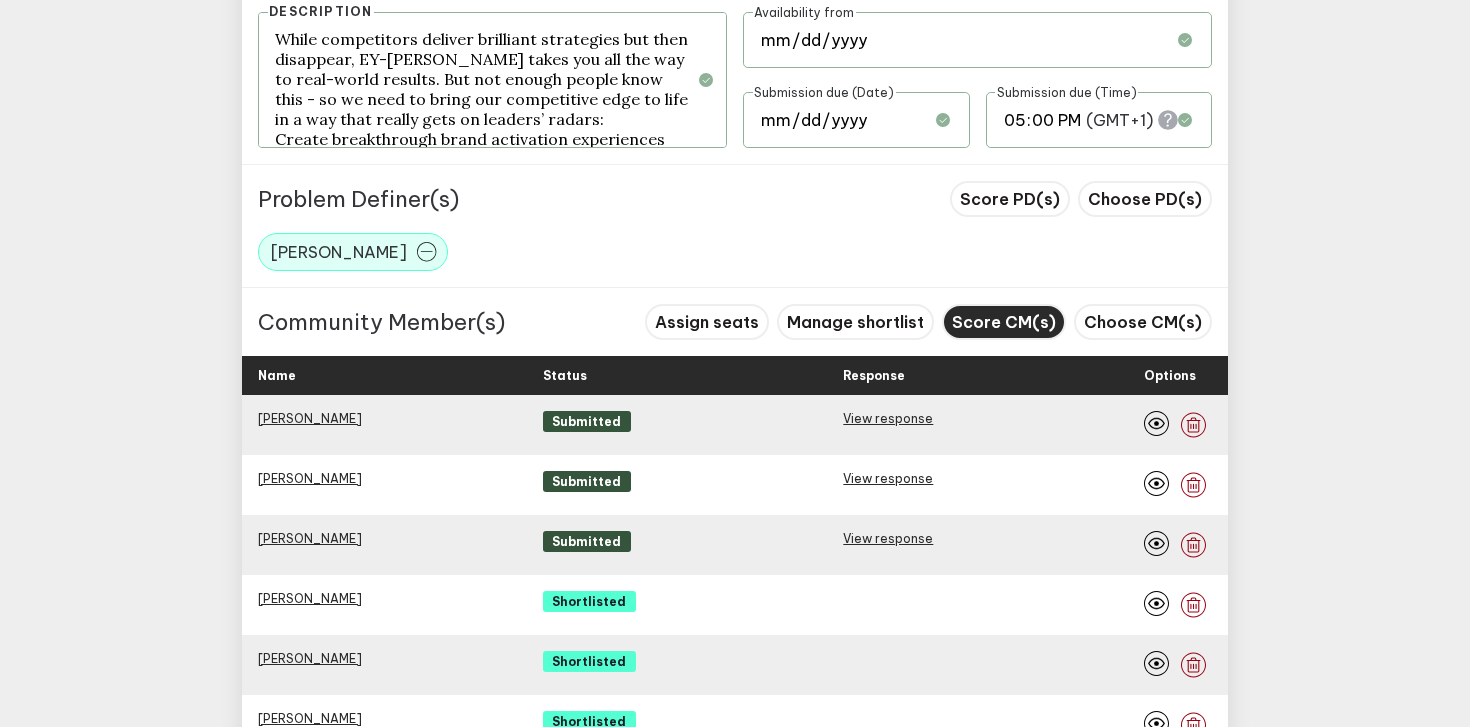 click on "Score CM(s)" at bounding box center (1004, 322) 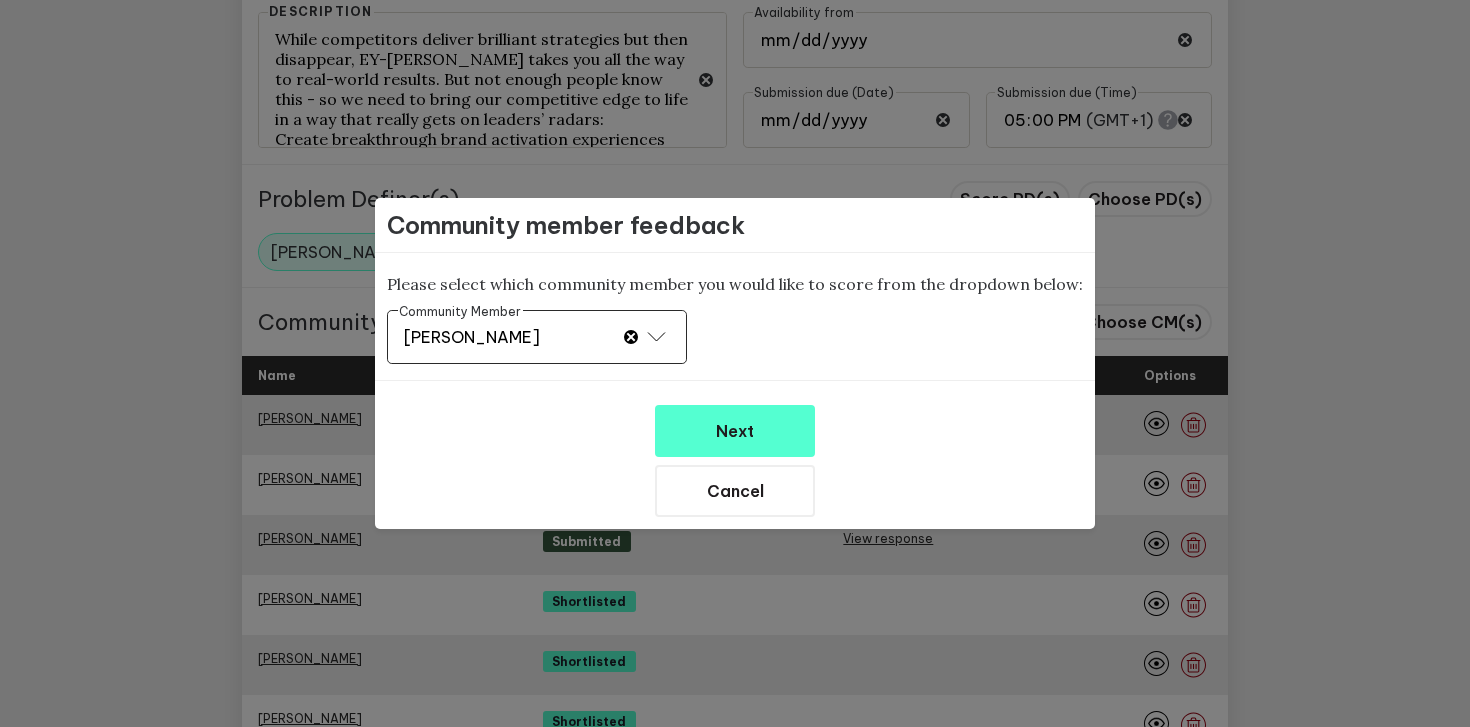 click on "Community Member [PERSON_NAME]" at bounding box center [537, 337] 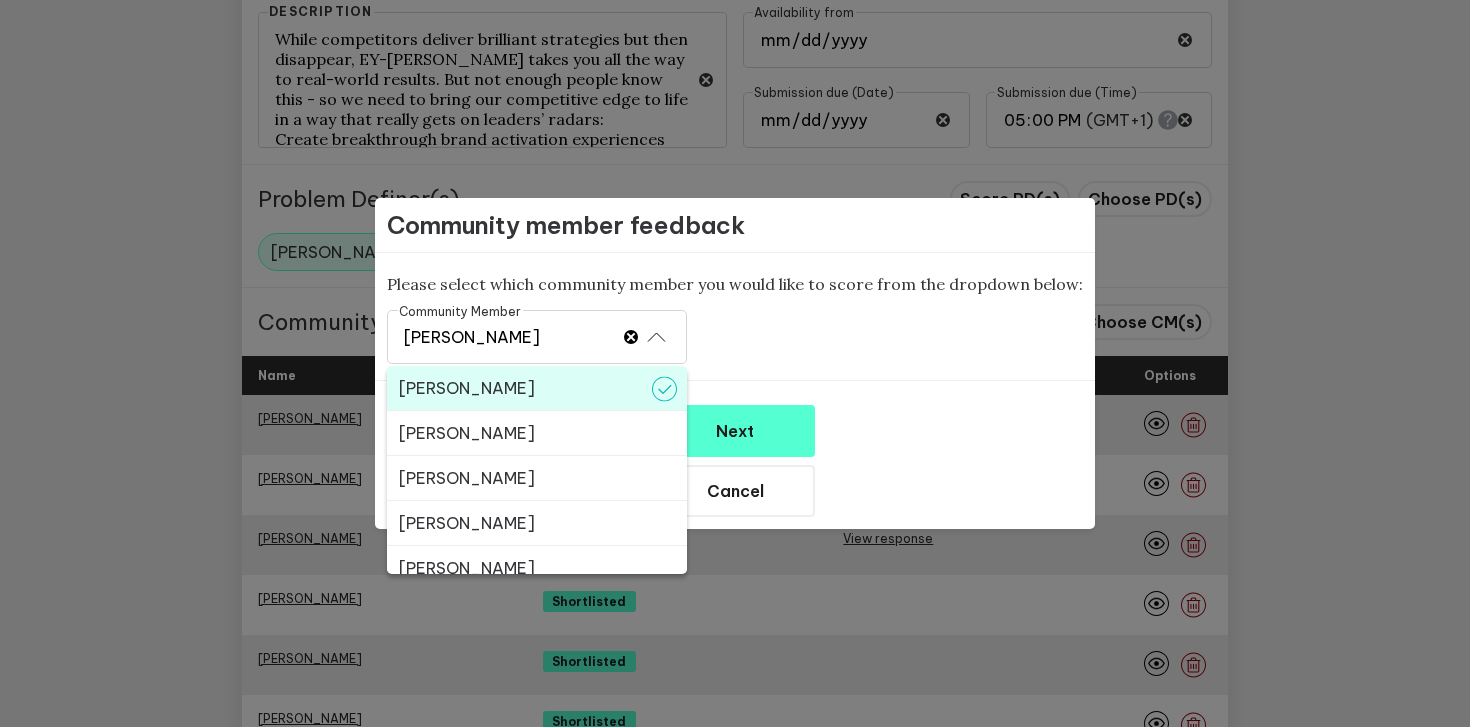 click on "[PERSON_NAME]" at bounding box center [537, 433] 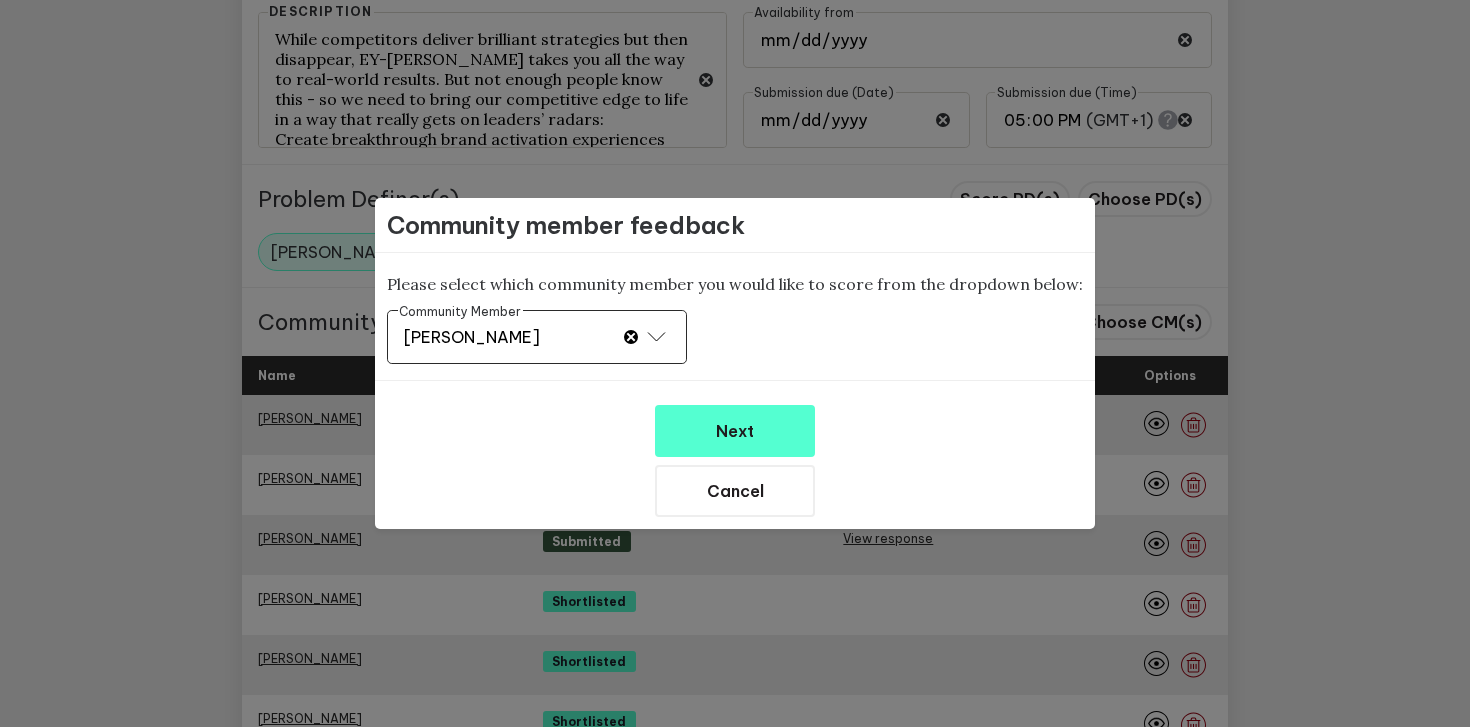 click on "Community Member [PERSON_NAME]" at bounding box center (537, 337) 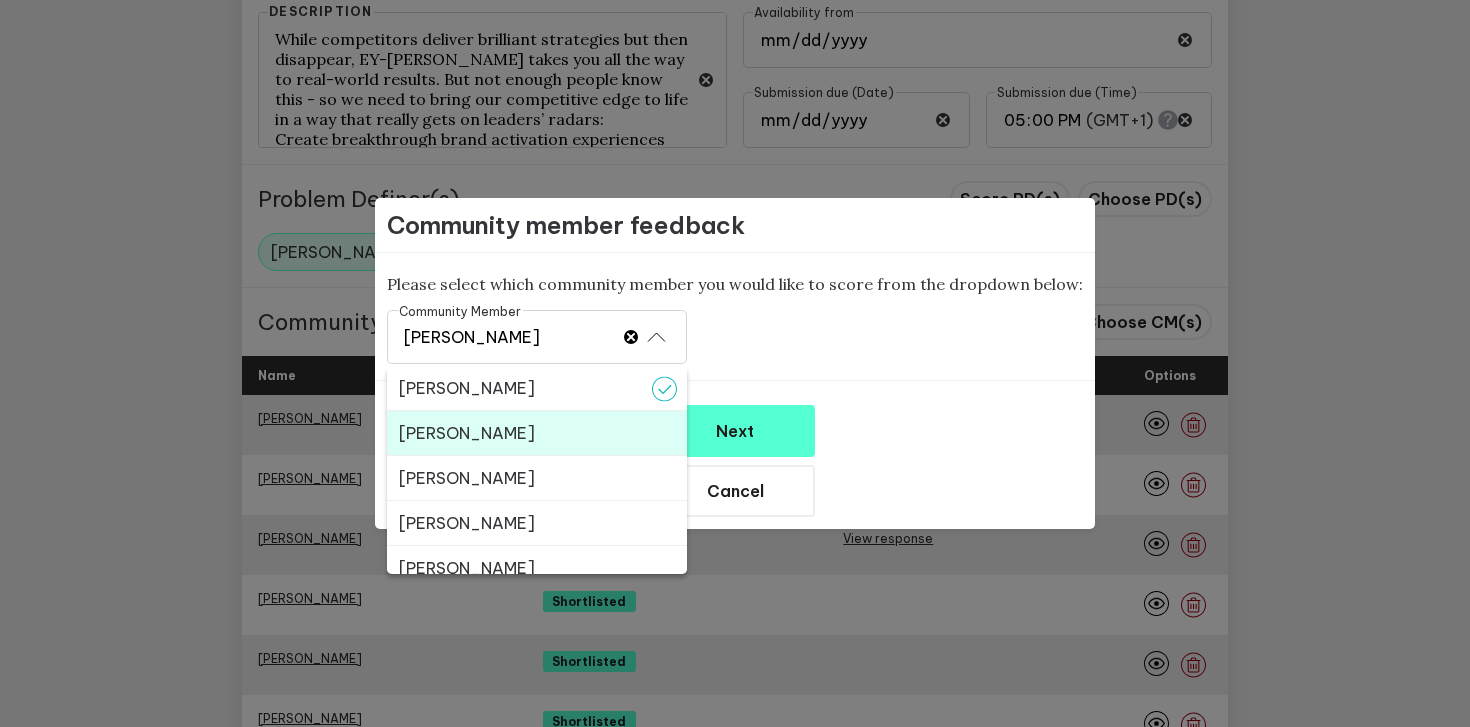 click on "[PERSON_NAME]" at bounding box center (537, 478) 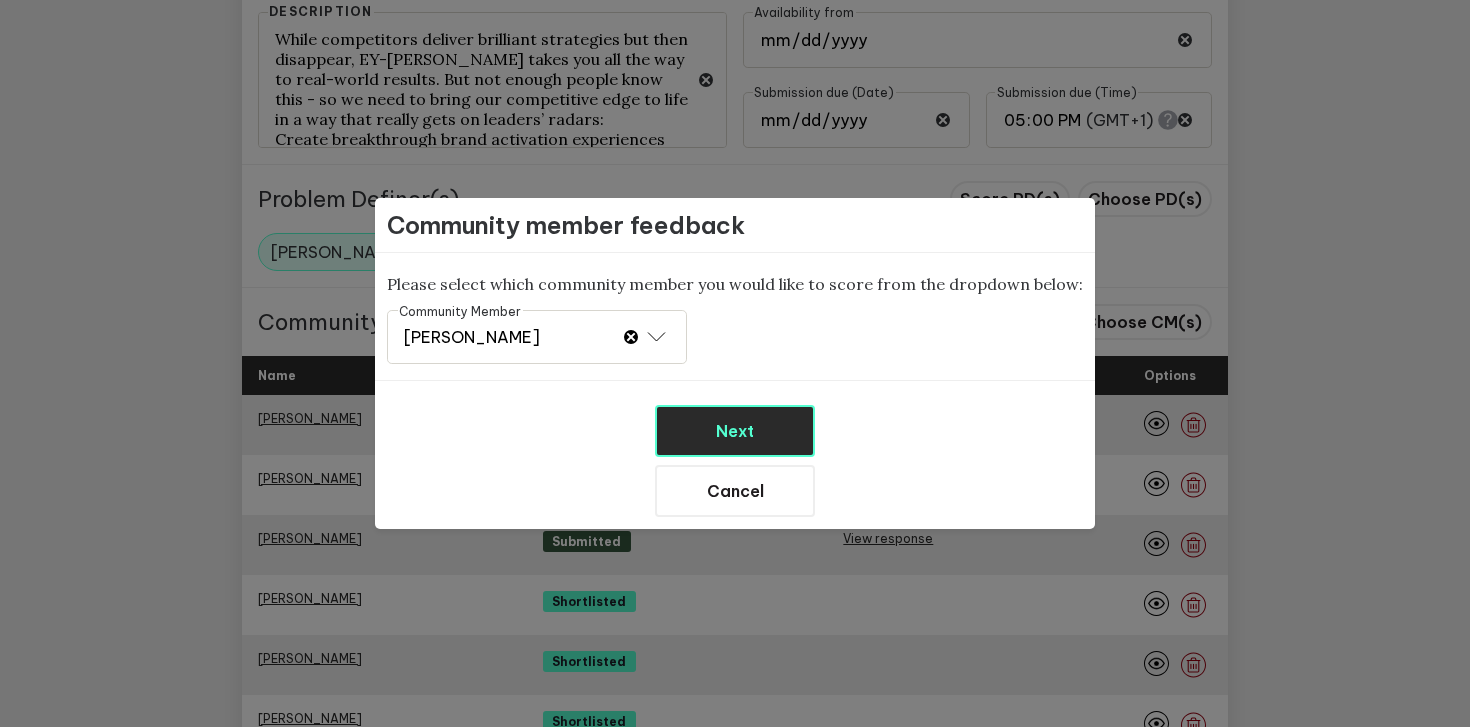 click on "Next" at bounding box center [735, 431] 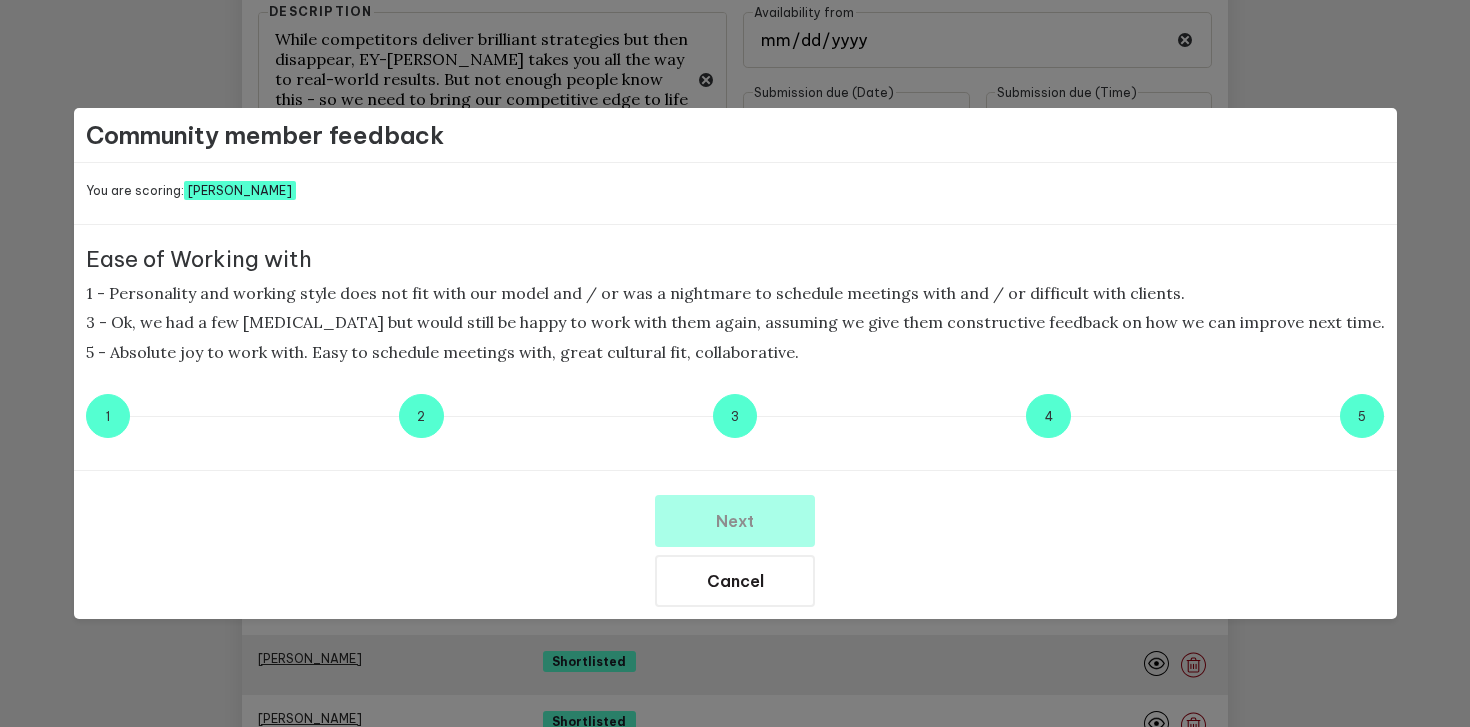 click on "5" at bounding box center (1362, 416) 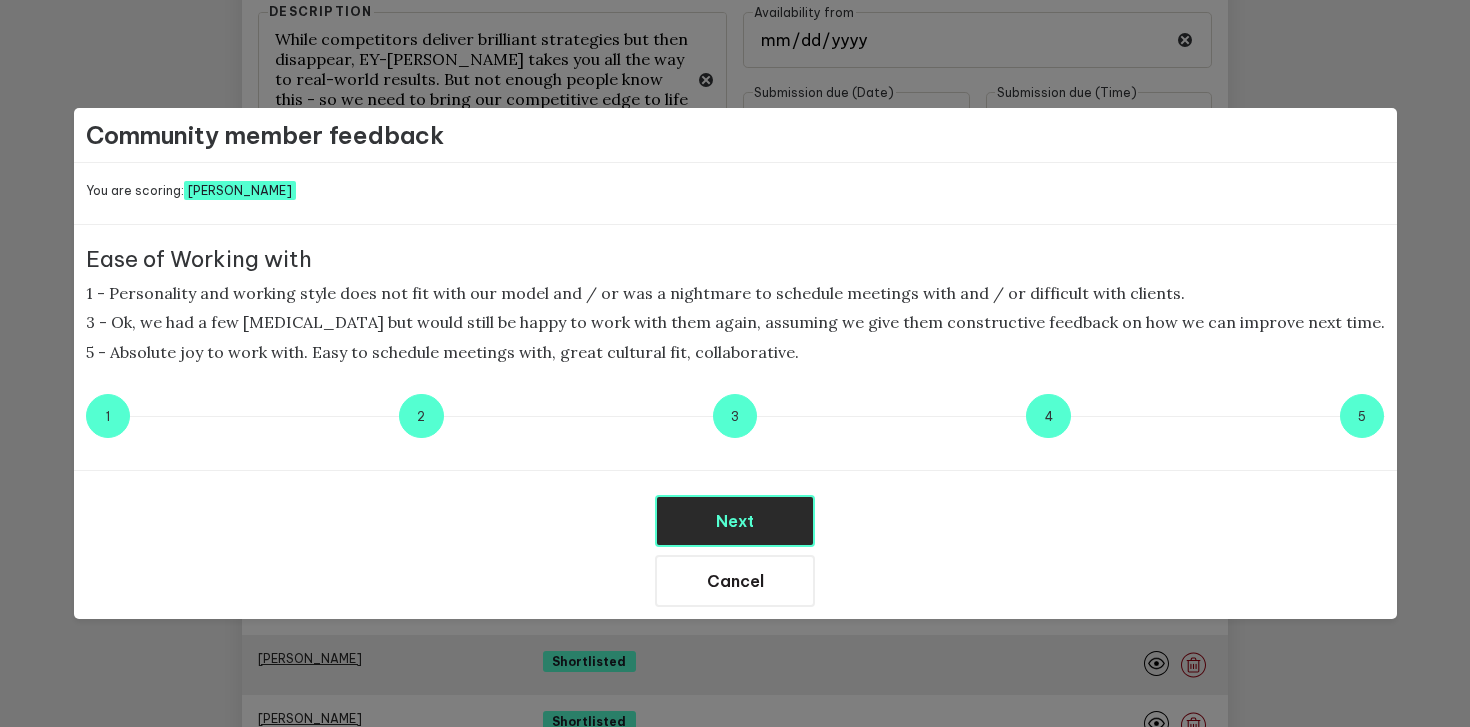 click on "Next" at bounding box center (735, 521) 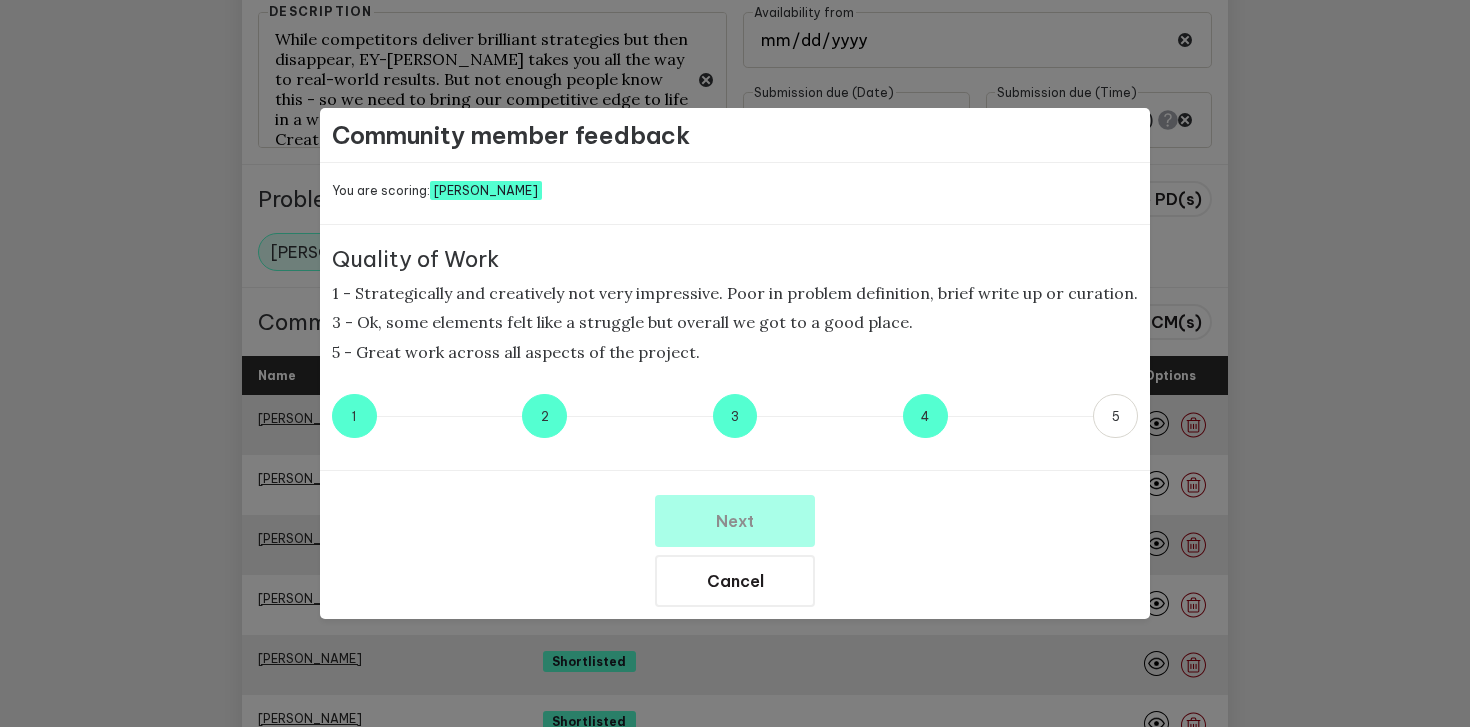 click on "4" at bounding box center (925, 416) 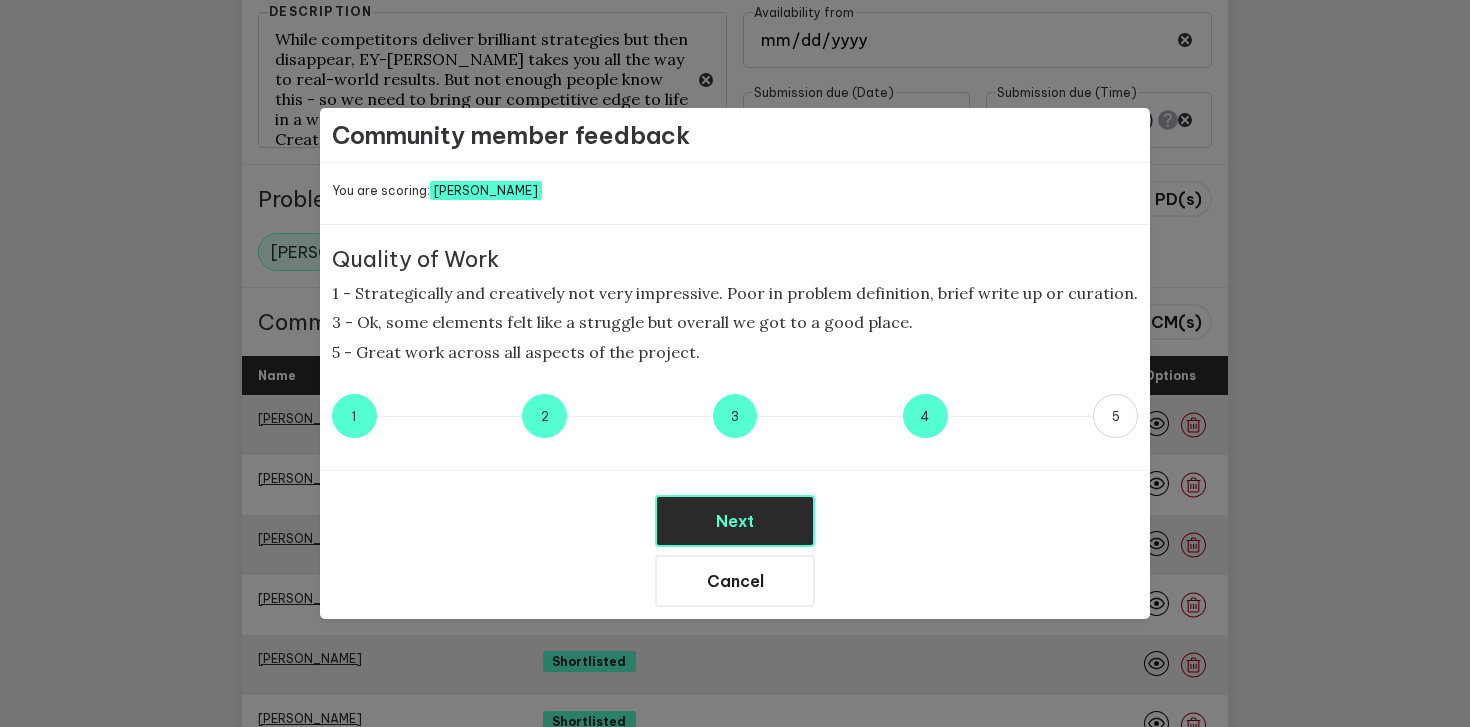 click on "Next" at bounding box center [735, 521] 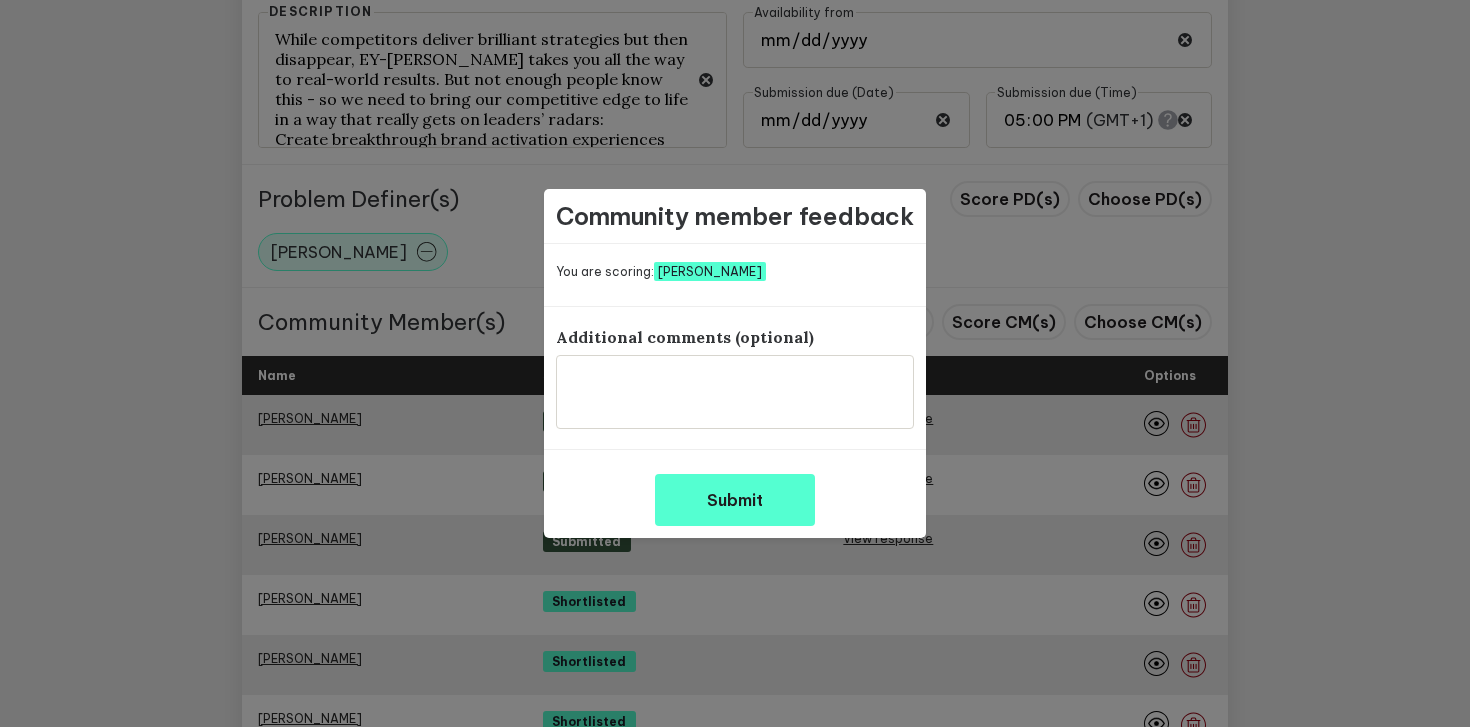 click at bounding box center [735, 394] 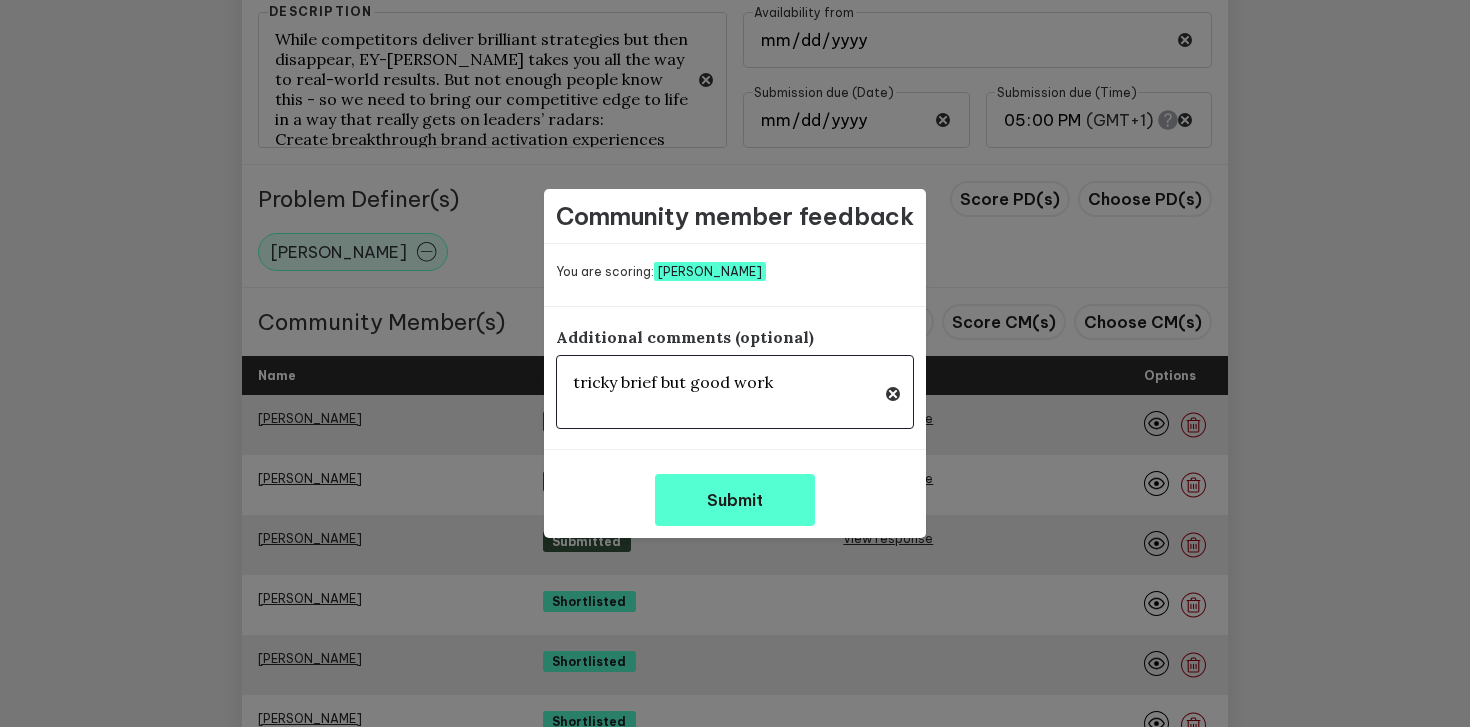 drag, startPoint x: 686, startPoint y: 388, endPoint x: 857, endPoint y: 391, distance: 171.0263 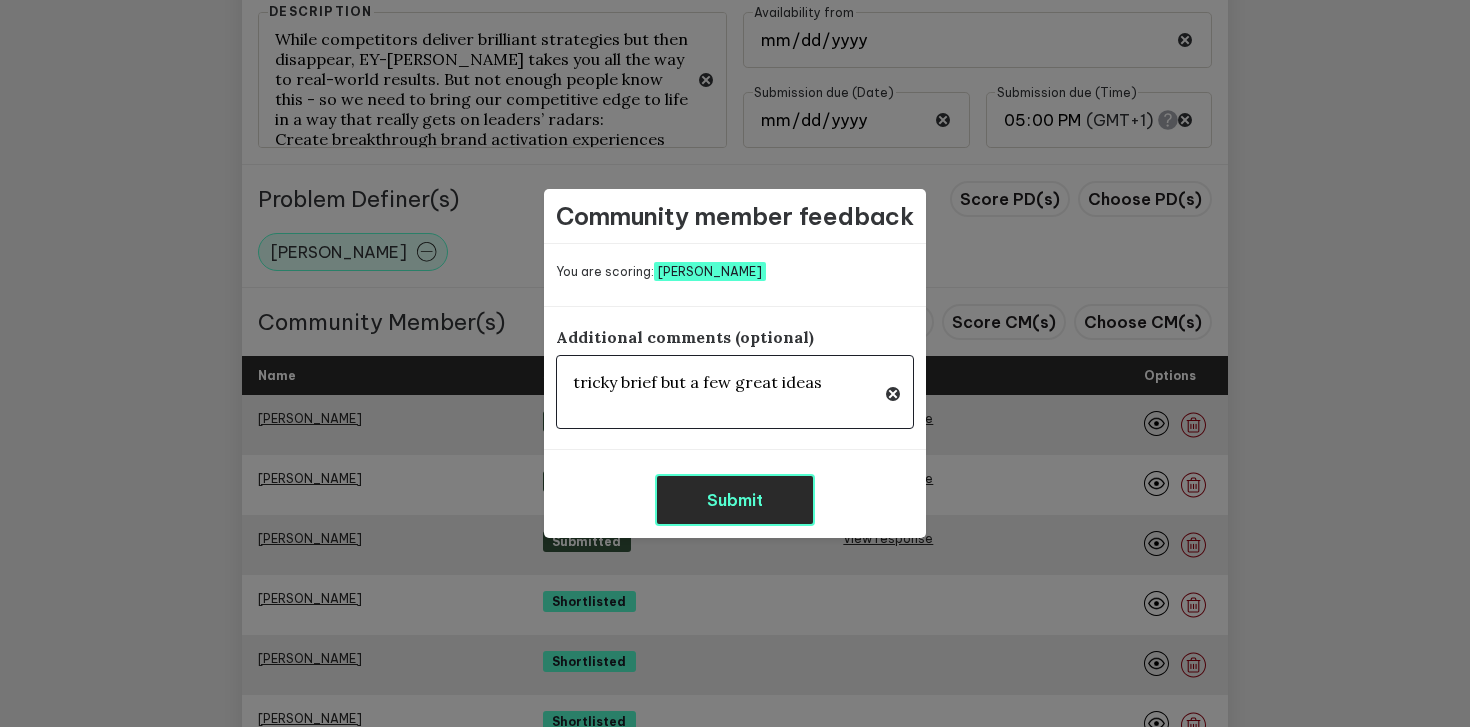 type on "tricky brief but a few great ideas" 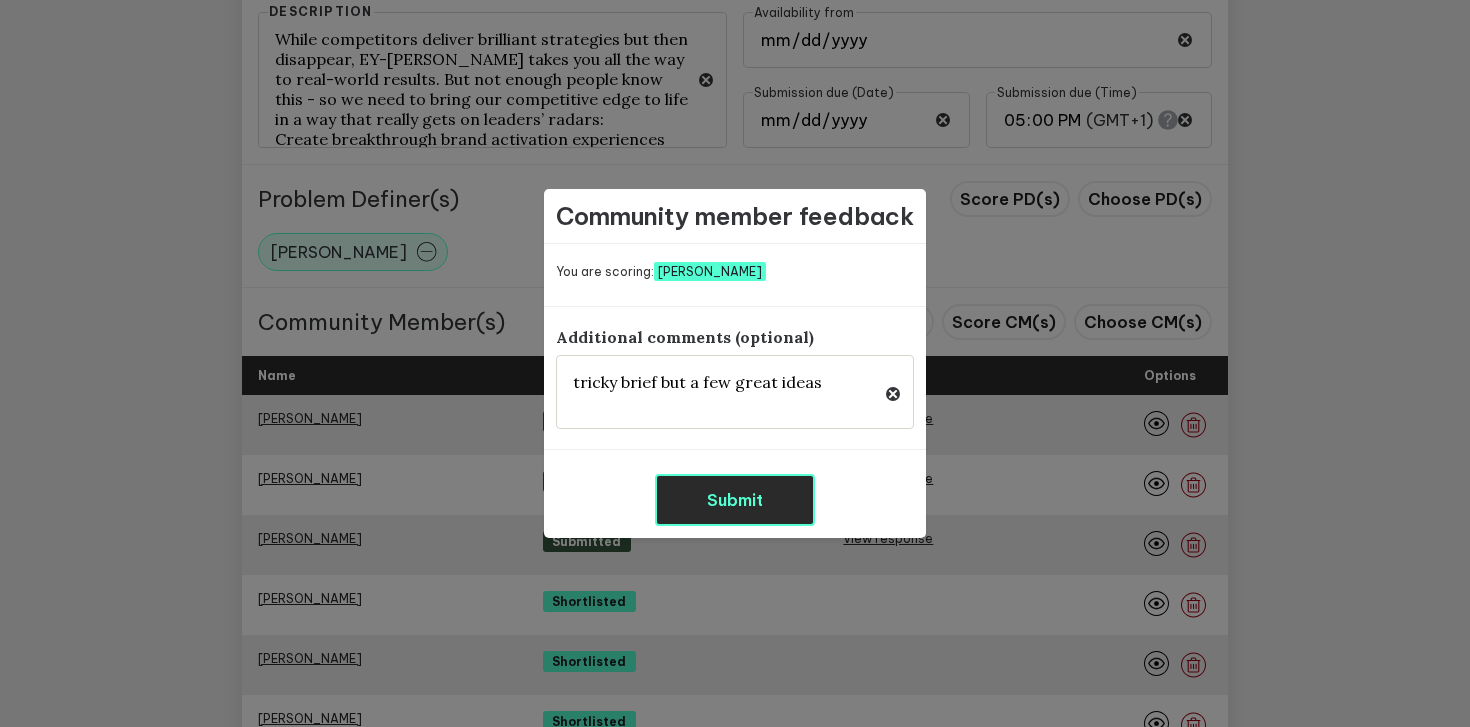 click on "Submit" at bounding box center [735, 500] 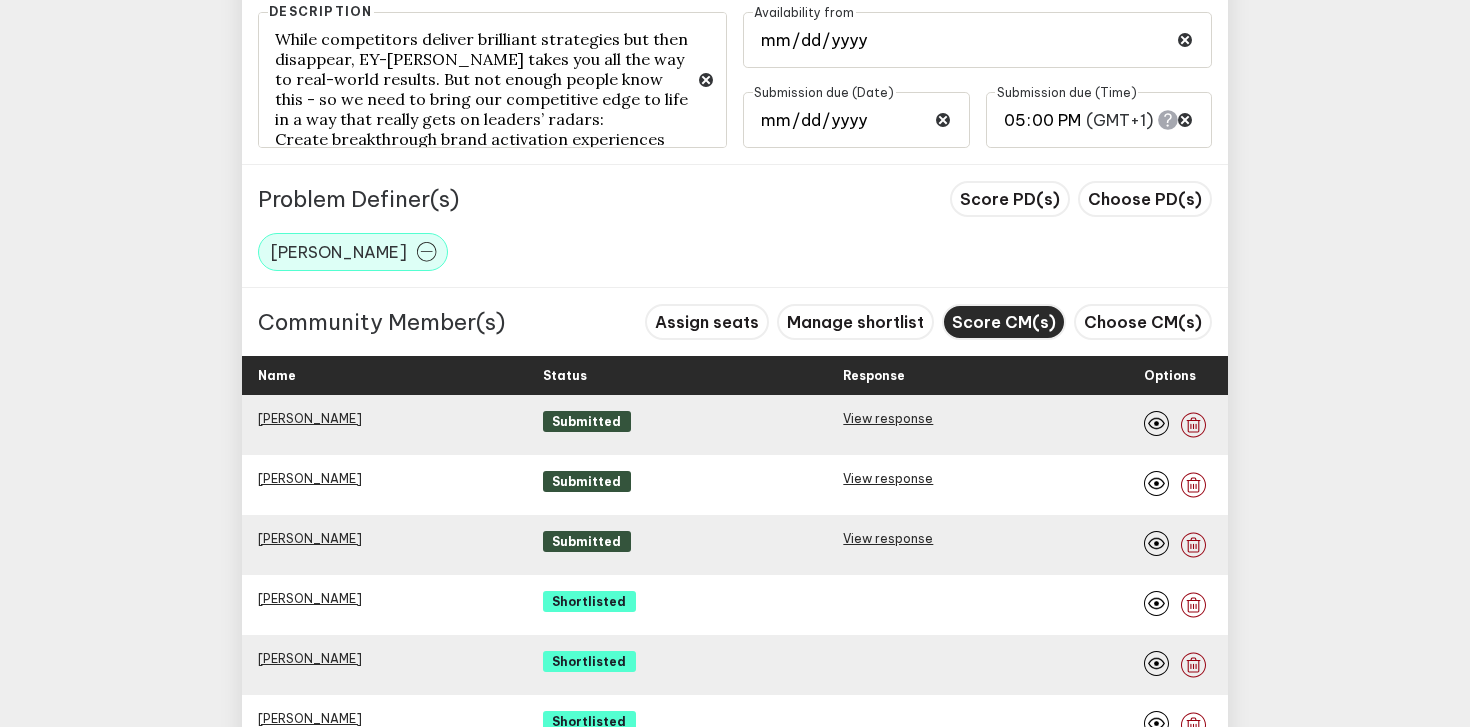 click on "Score CM(s)" at bounding box center (1004, 322) 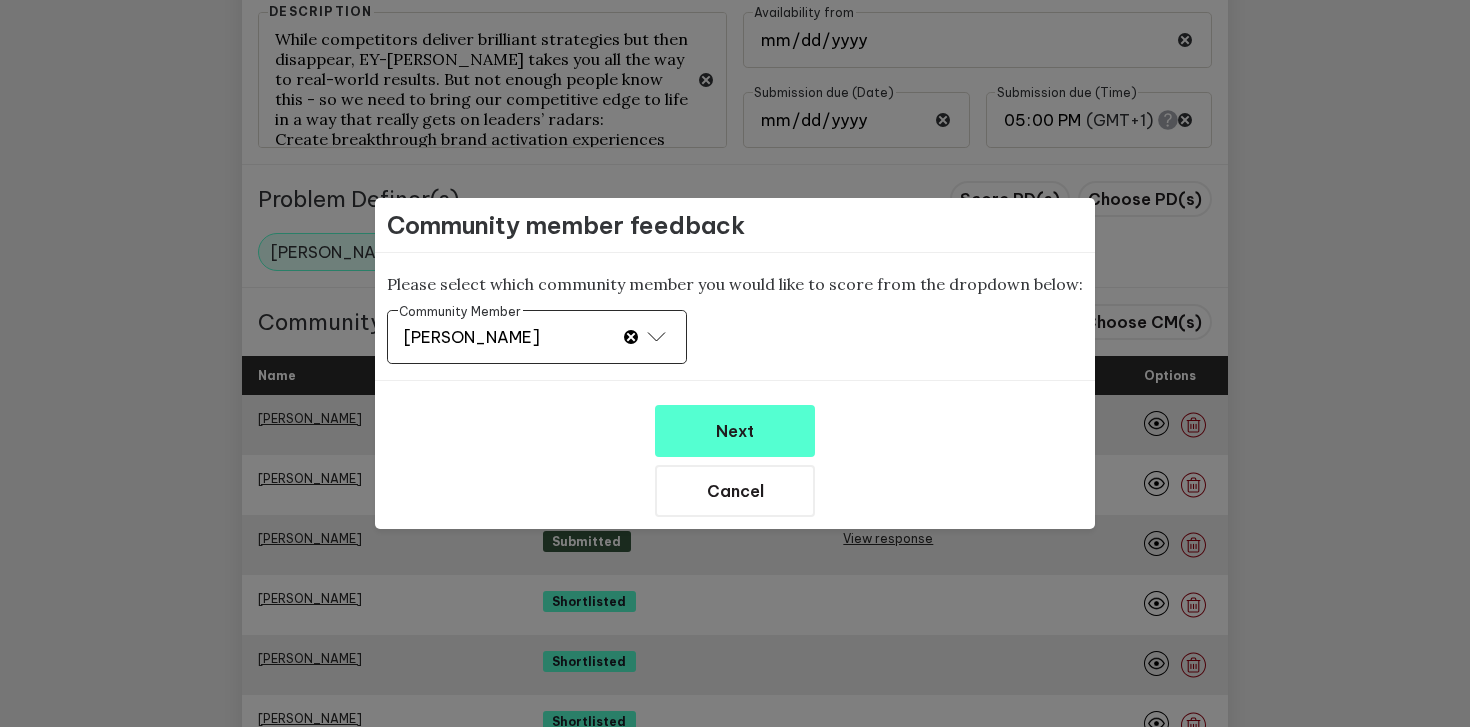 click on "Community Member [PERSON_NAME]" at bounding box center (537, 337) 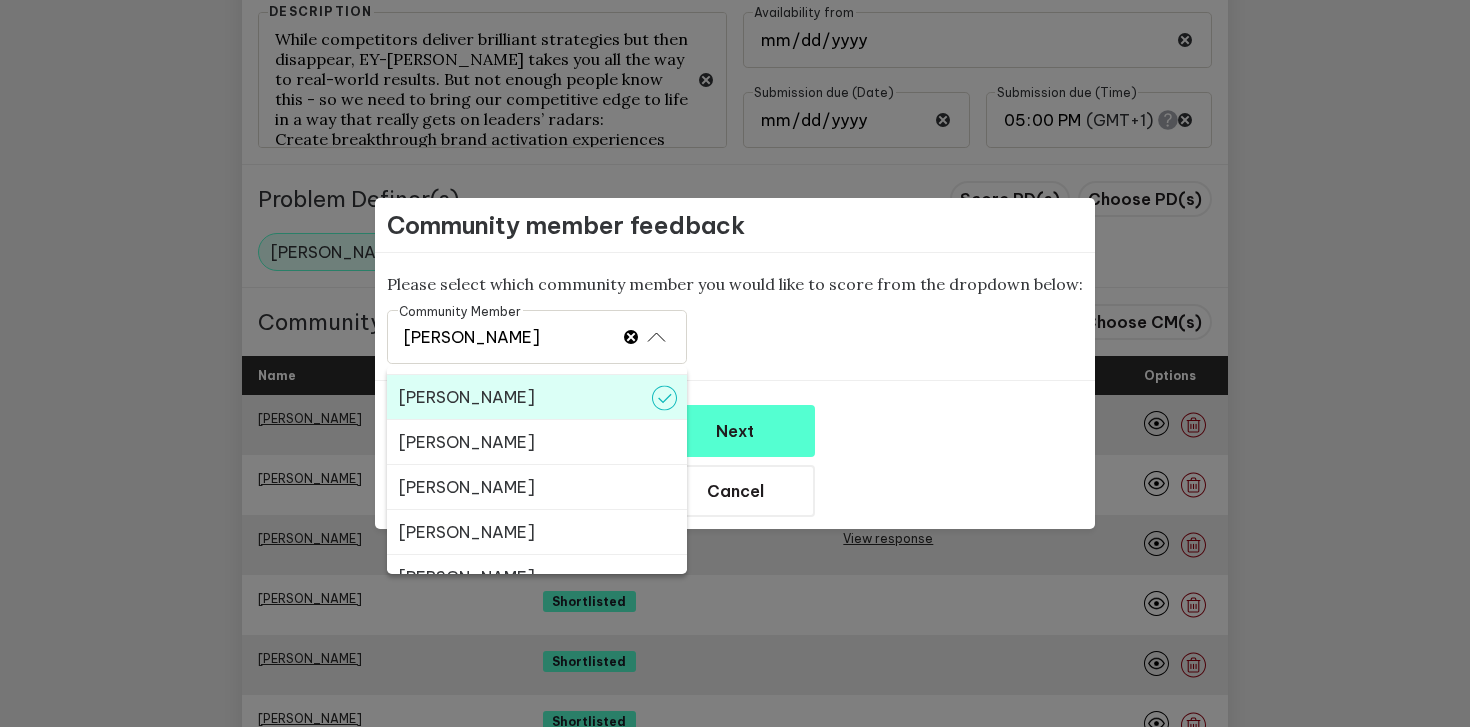 scroll, scrollTop: 83, scrollLeft: 0, axis: vertical 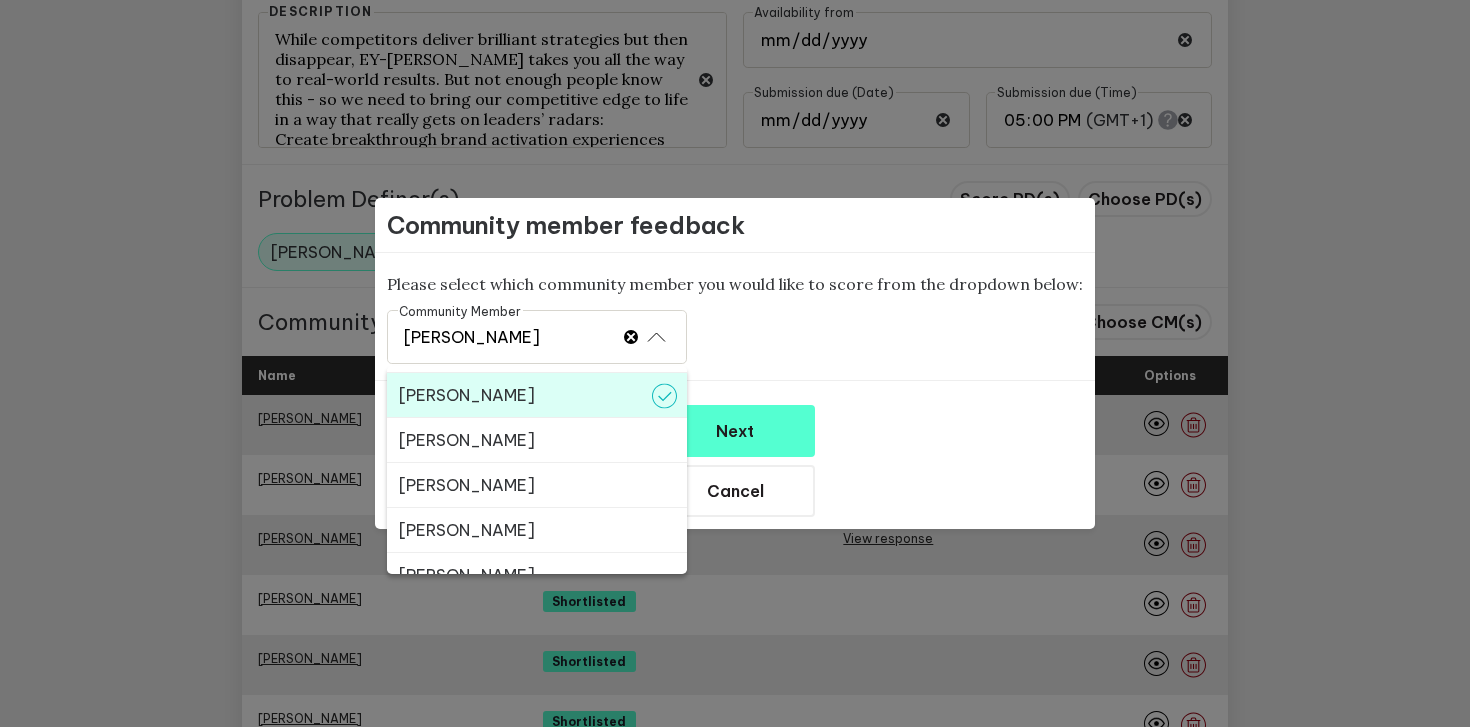click on "[PERSON_NAME]" at bounding box center [537, 485] 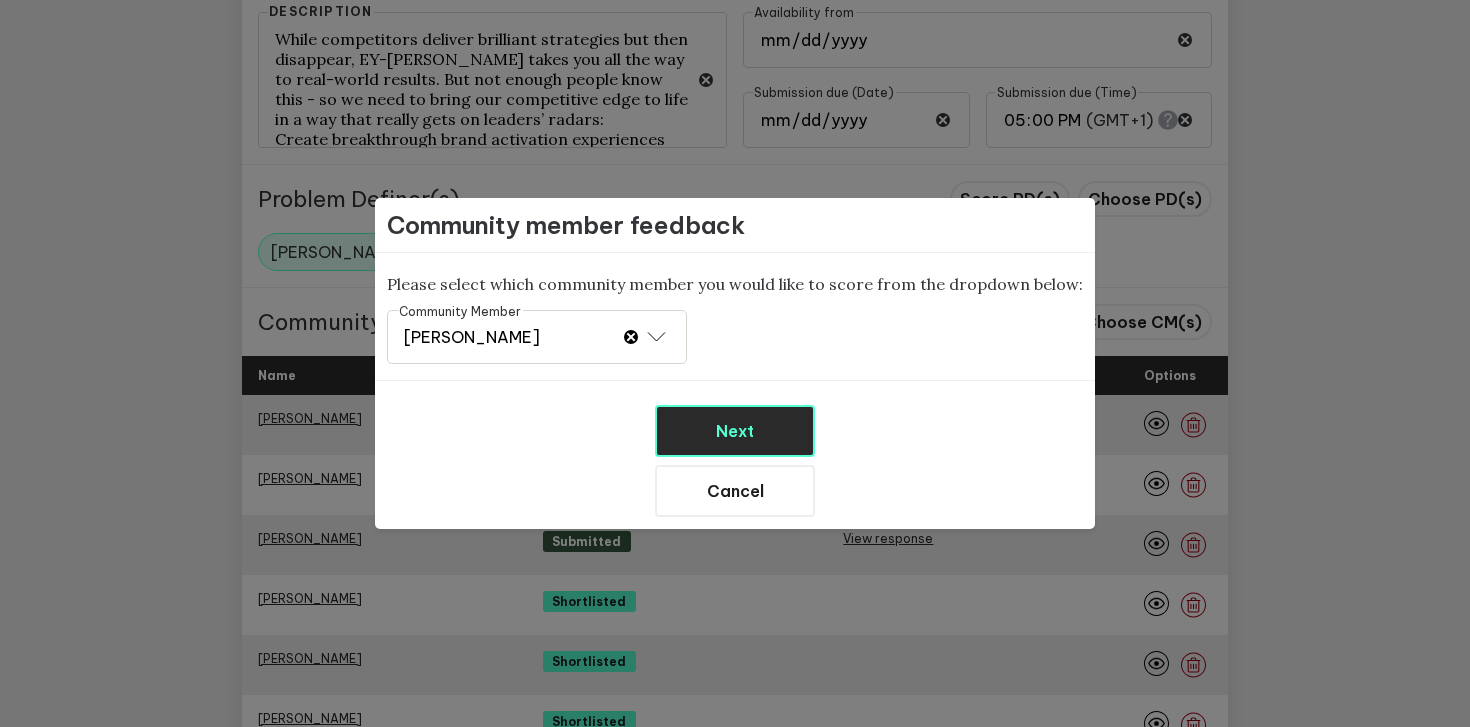 click on "Next" at bounding box center (735, 431) 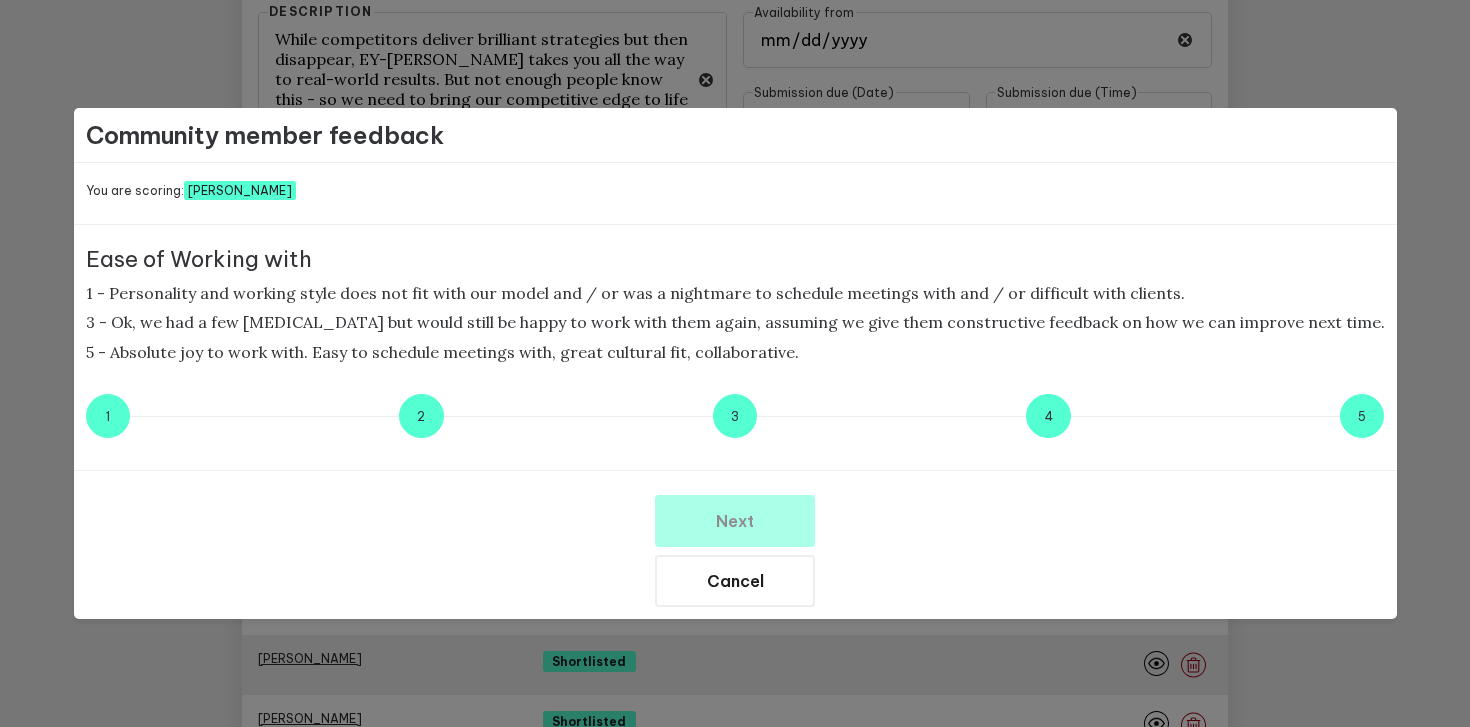 click on "5" at bounding box center (1362, 416) 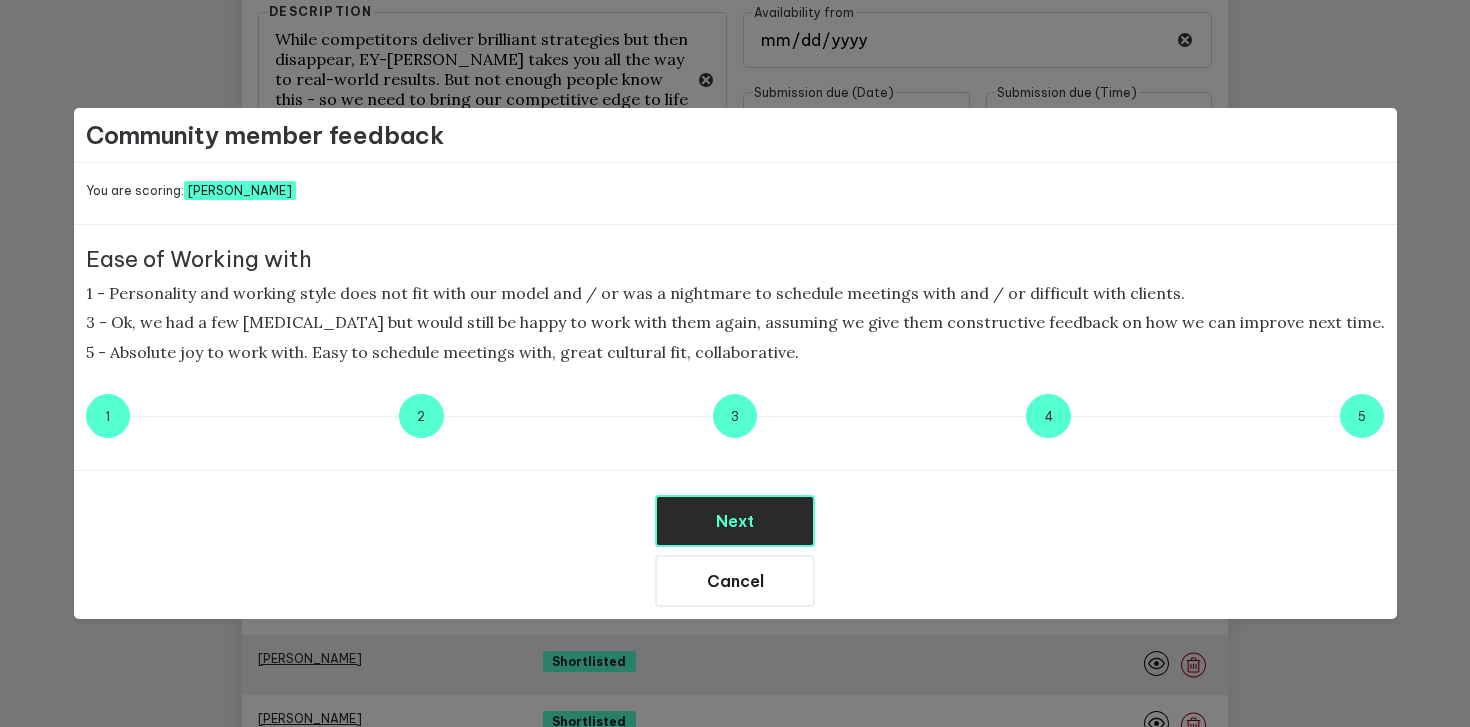 click on "Next" at bounding box center [735, 521] 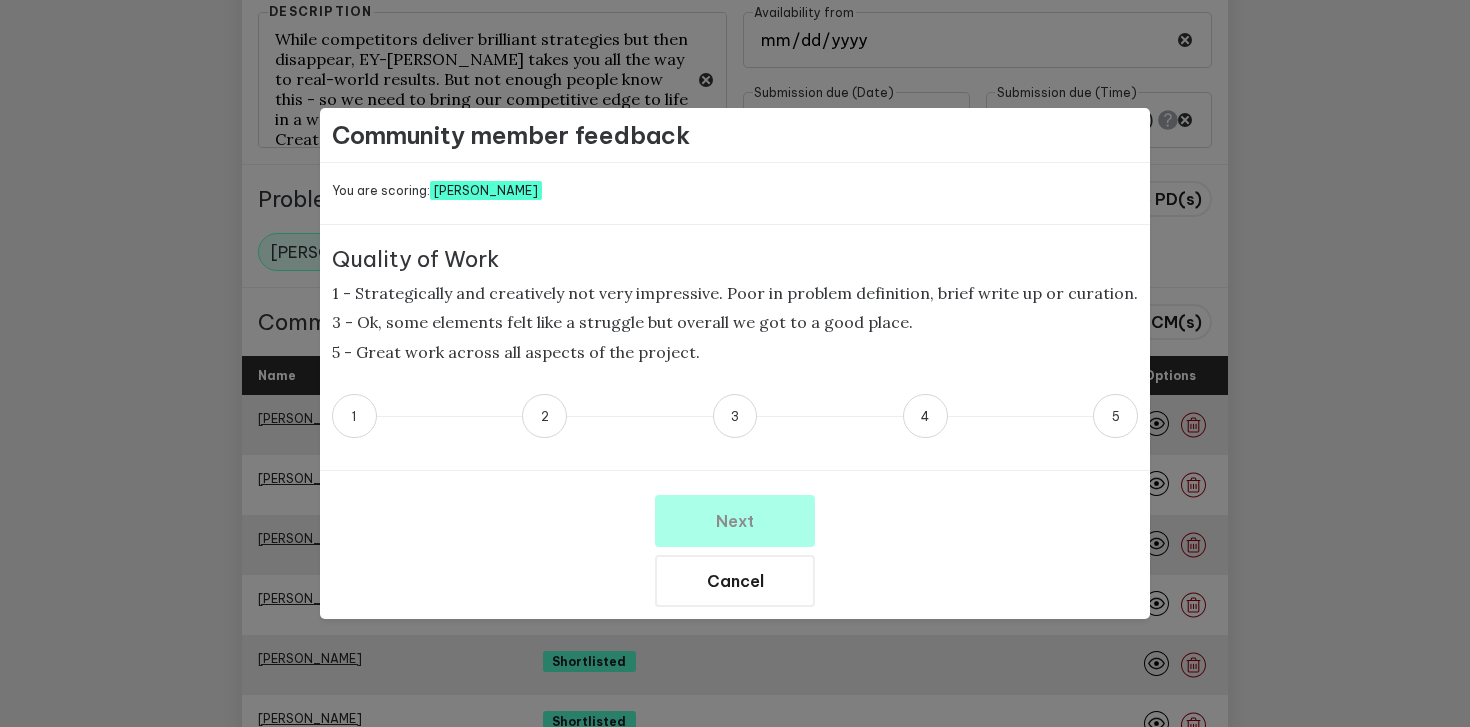 click on "3" at bounding box center [735, 416] 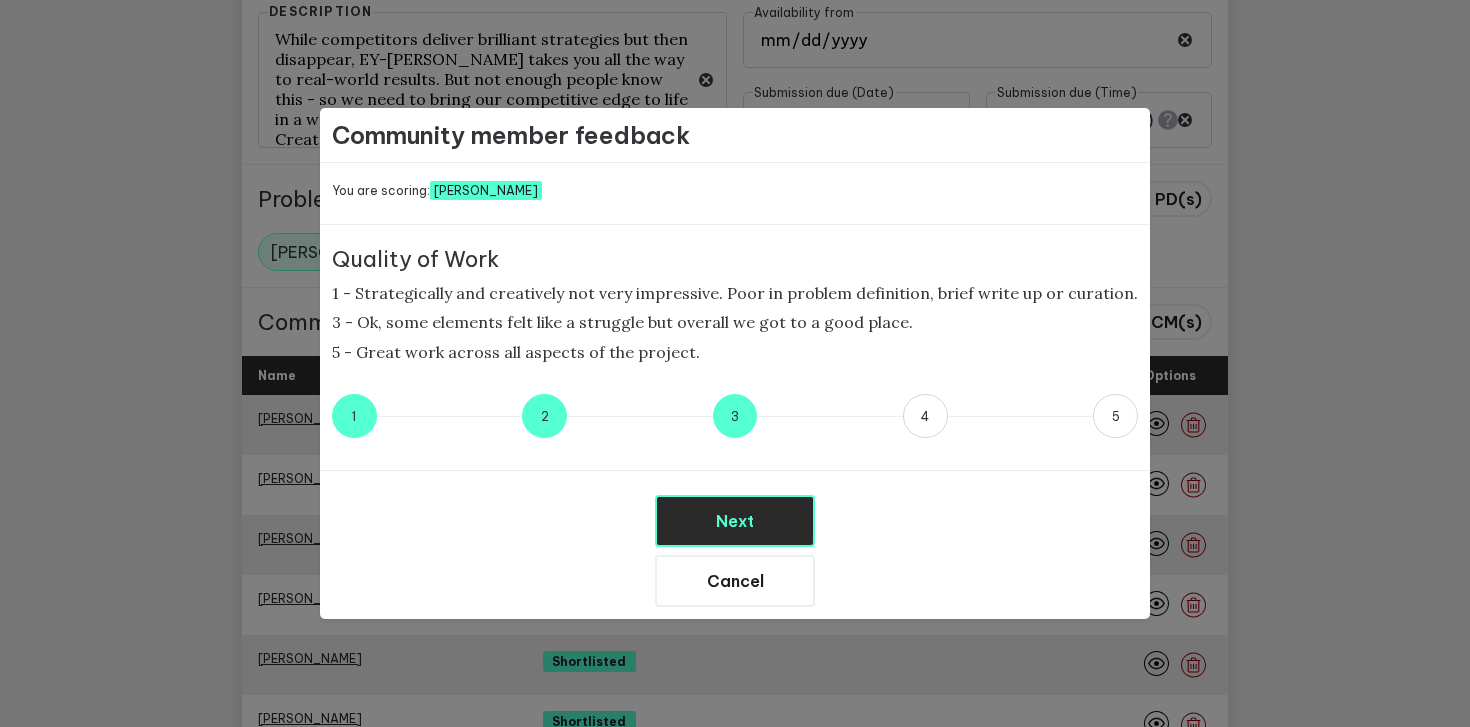 click on "Next" at bounding box center [735, 521] 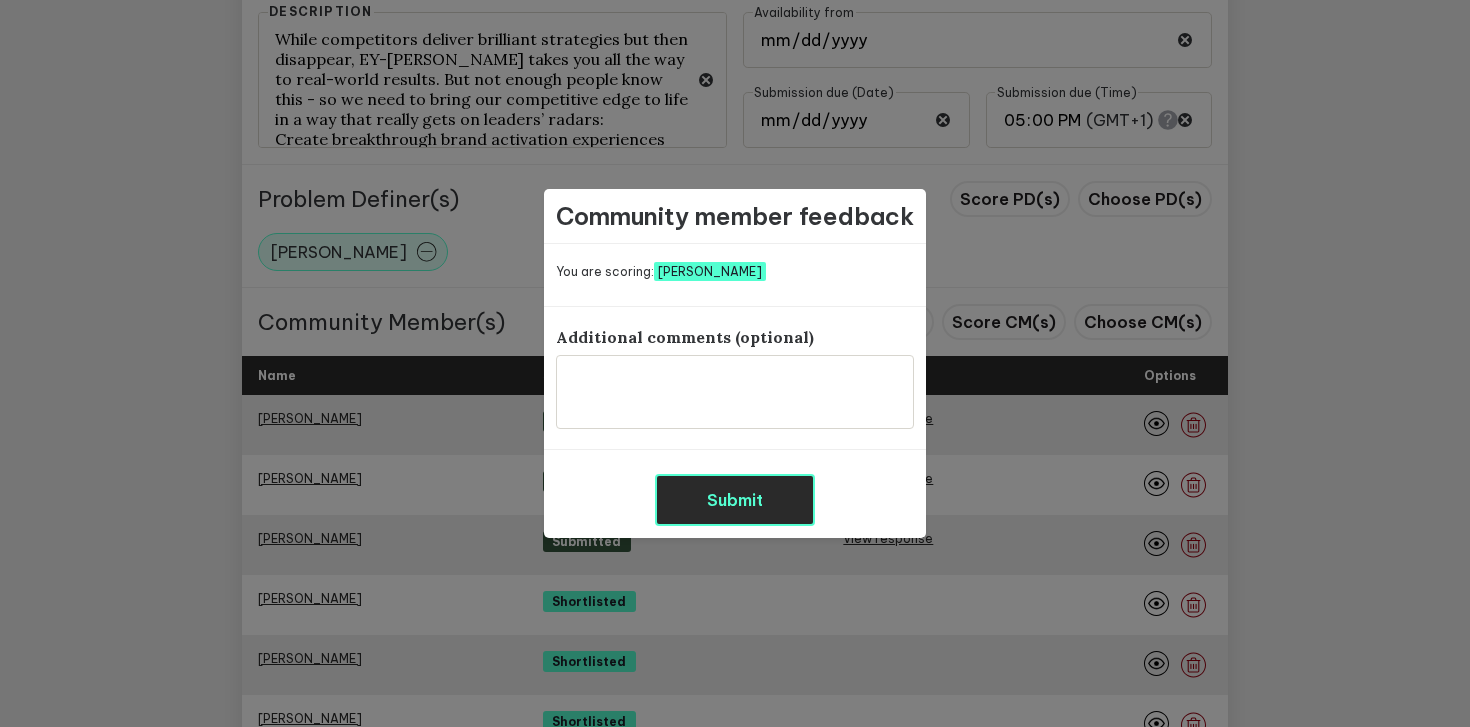type 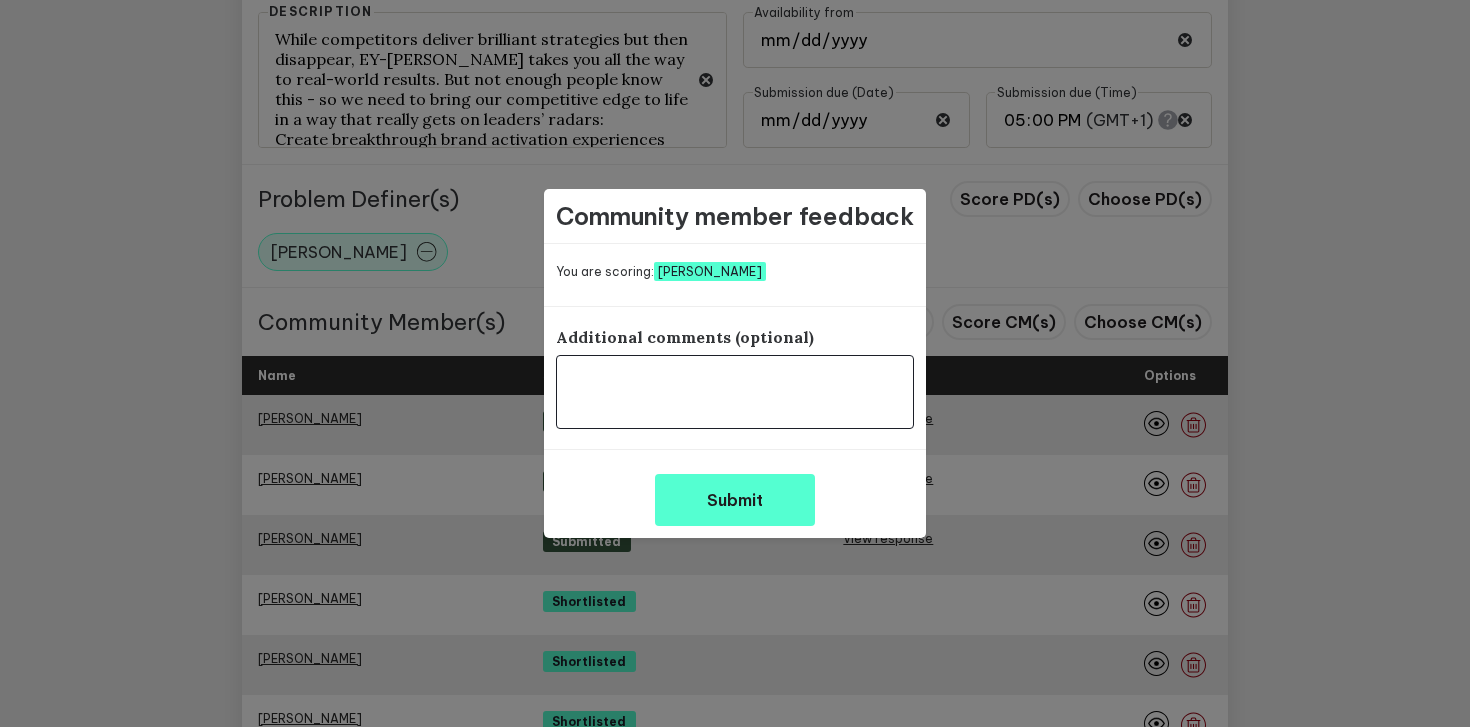 click at bounding box center [735, 392] 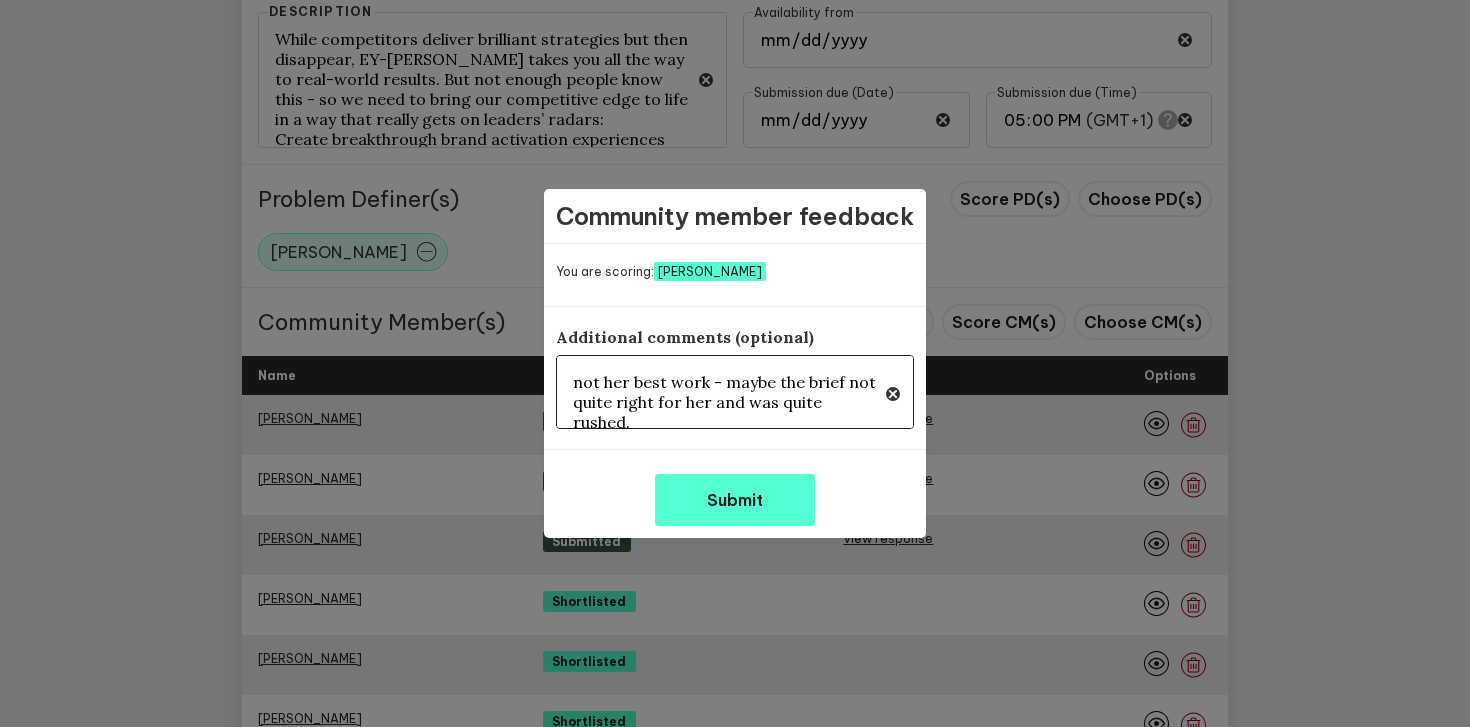 click on "not her best work - maybe the brief not quite right for her and was quite rushed." at bounding box center [735, 392] 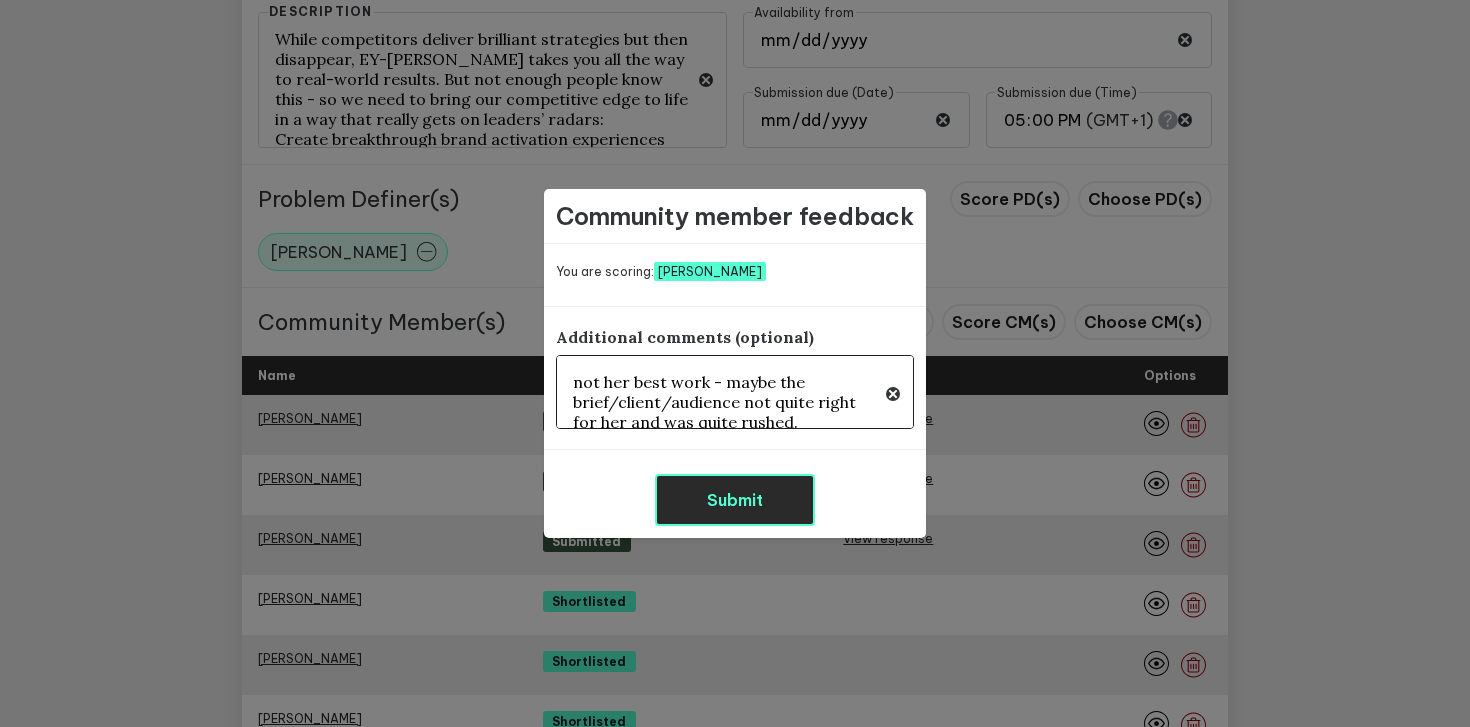 type on "not her best work - maybe the brief/client/audience not quite right for her and was quite rushed." 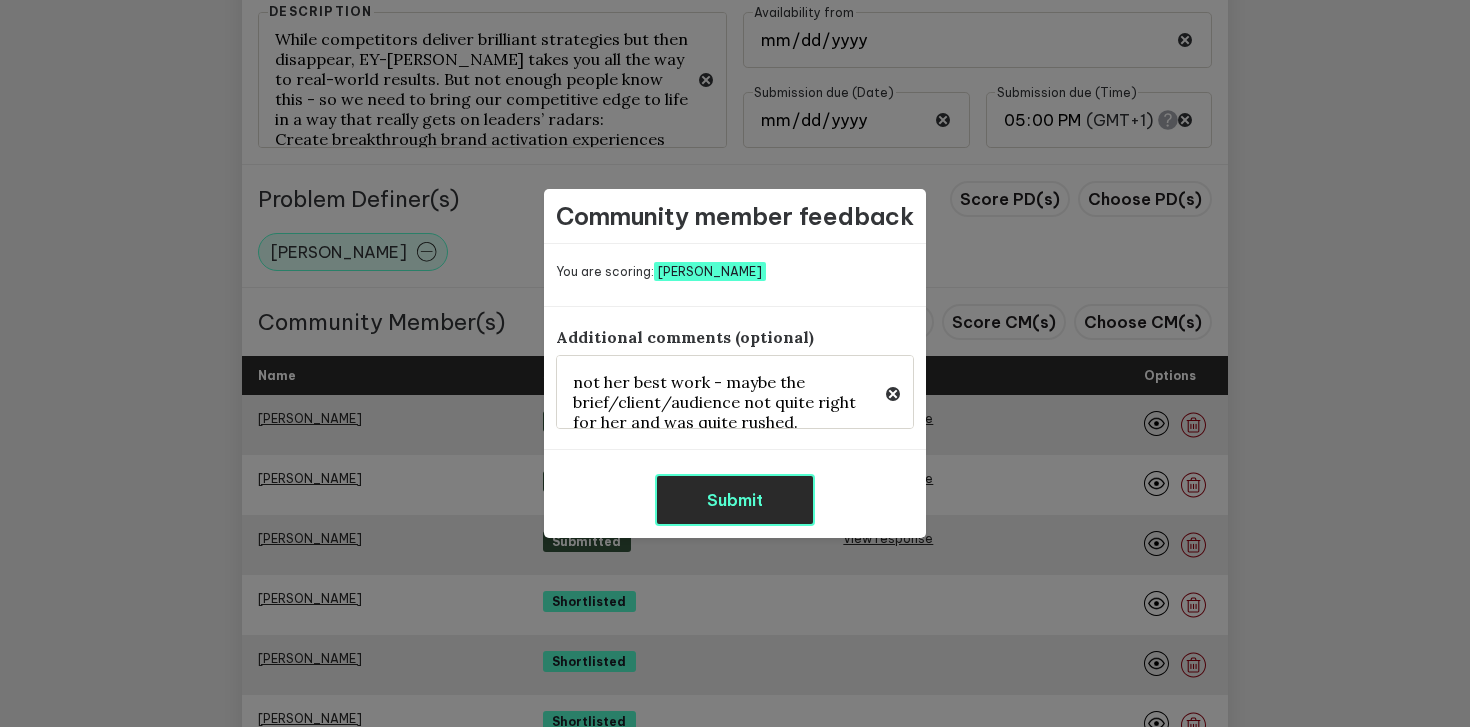 click on "Submit" at bounding box center [735, 500] 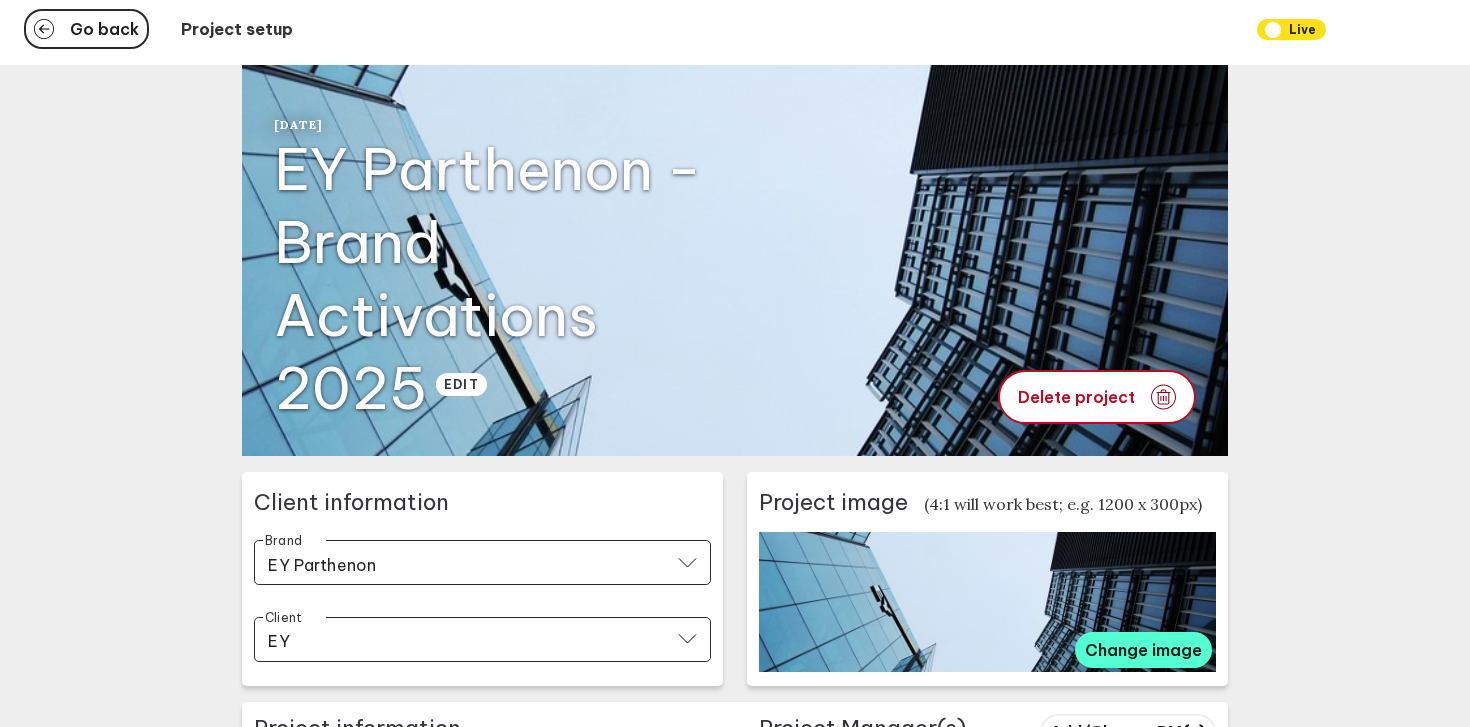 scroll, scrollTop: 0, scrollLeft: 0, axis: both 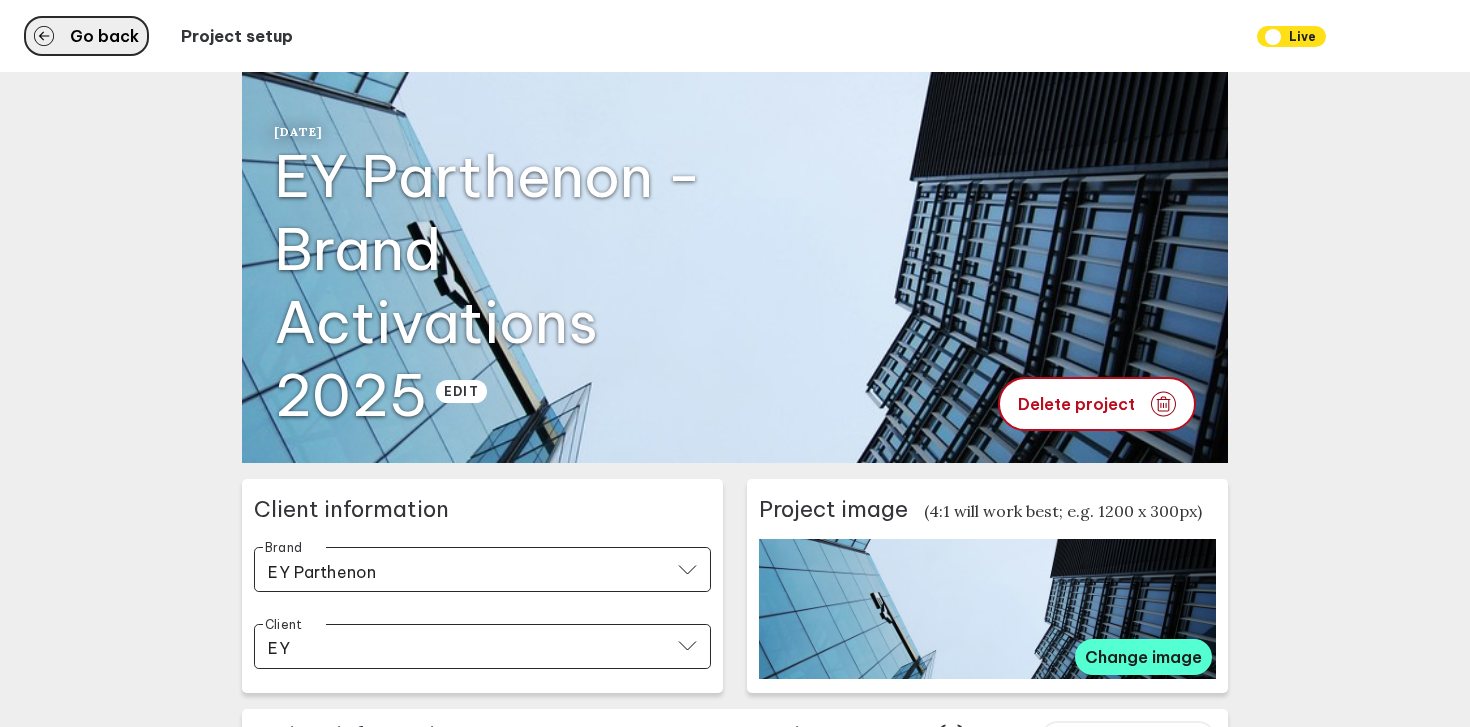 click on "Go back" at bounding box center [86, 36] 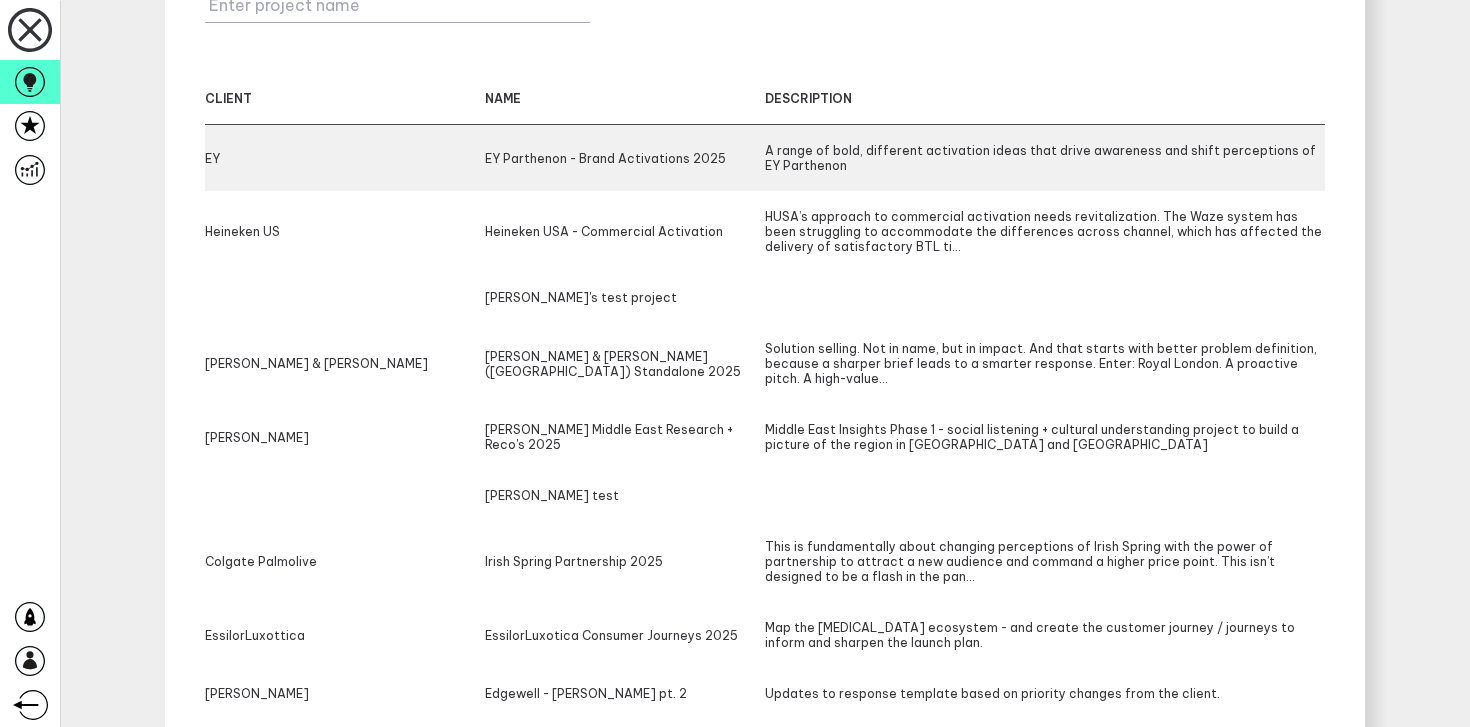 scroll, scrollTop: 388, scrollLeft: 0, axis: vertical 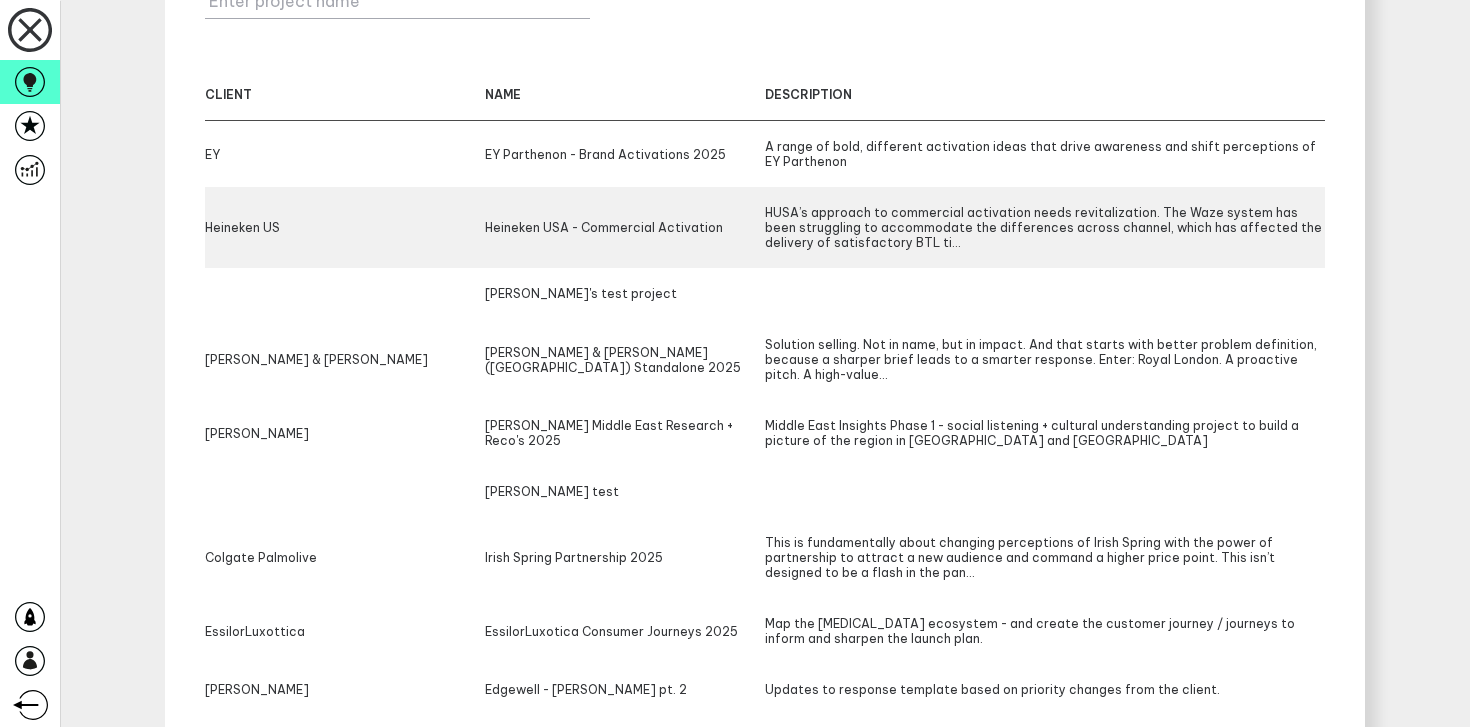 click on "HUSA’s approach to commercial activation needs revitalization. The Waze system has been struggling to accommodate the differences across channel, which has affected the delivery of satisfactory BTL ti..." at bounding box center (1045, 227) 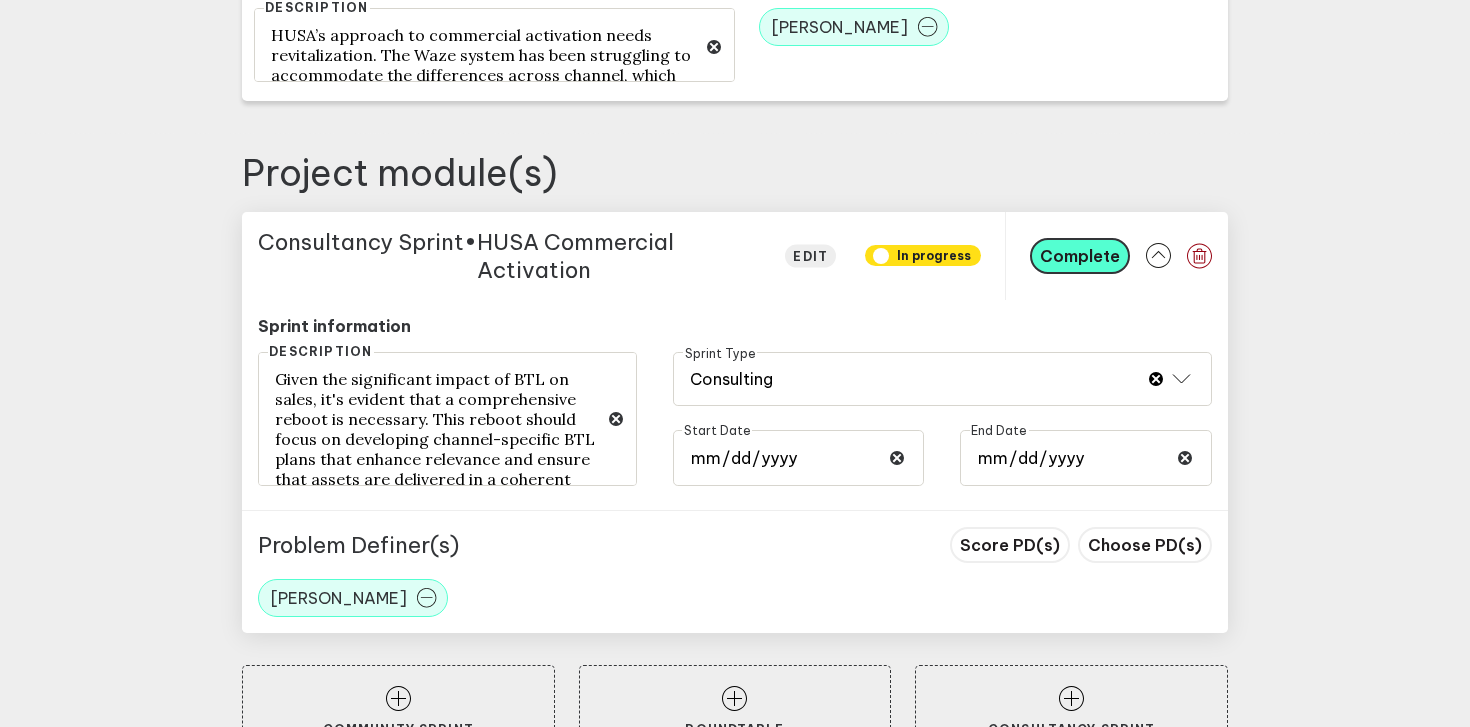 scroll, scrollTop: 759, scrollLeft: 0, axis: vertical 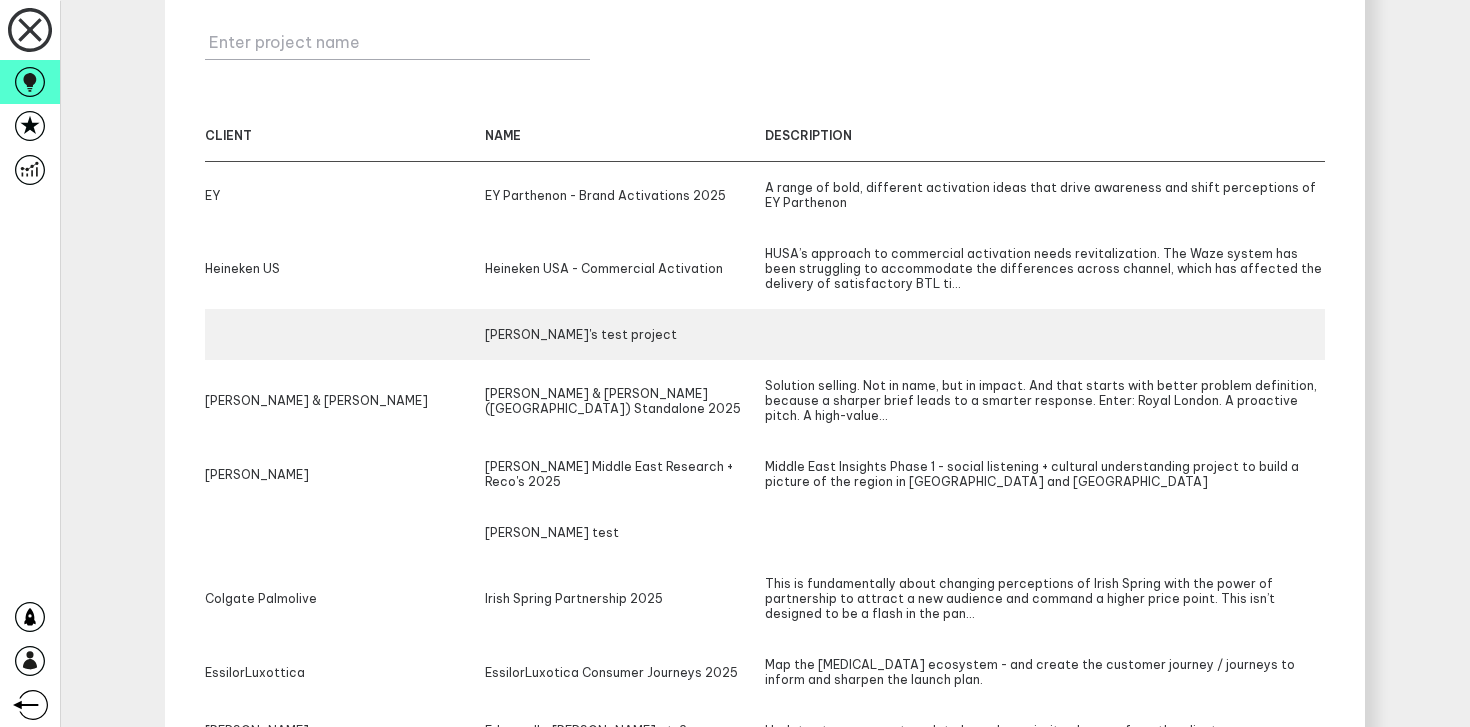 click at bounding box center (1045, 334) 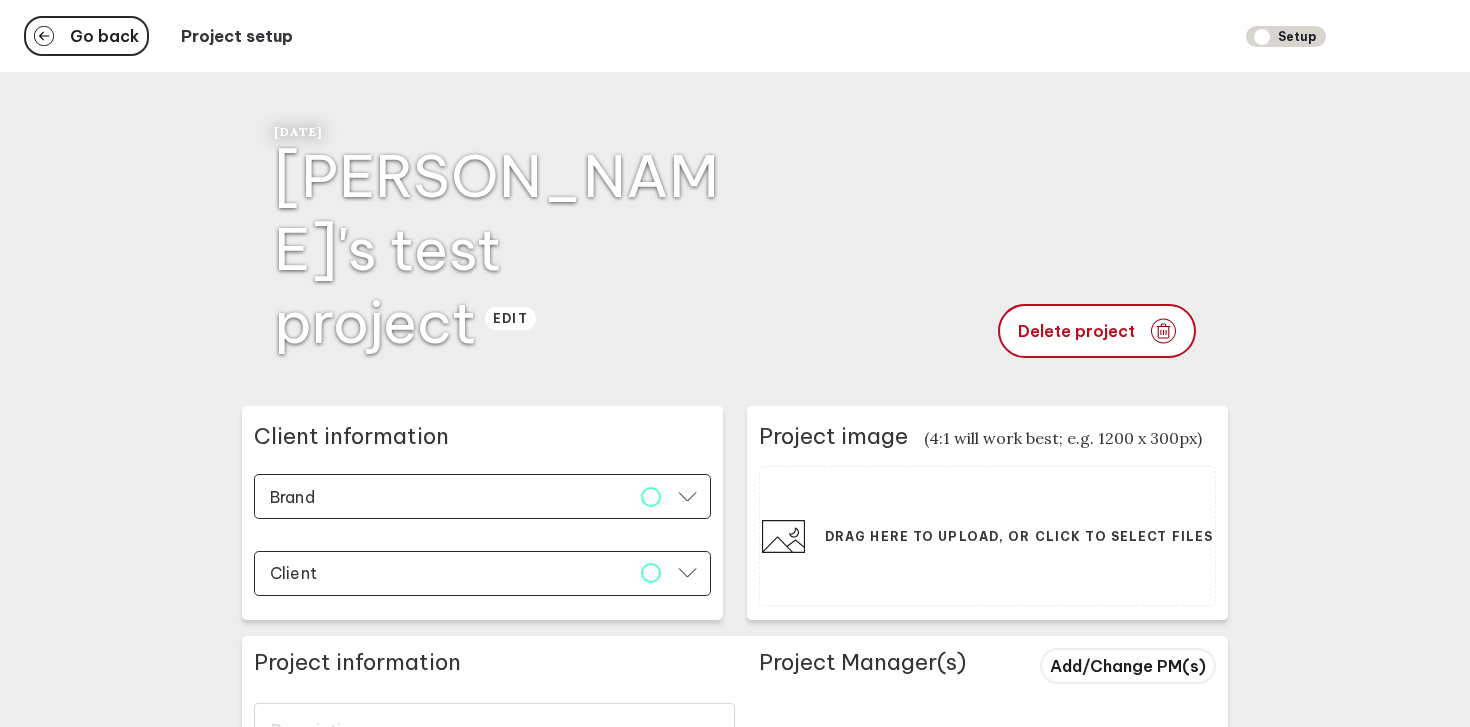 type 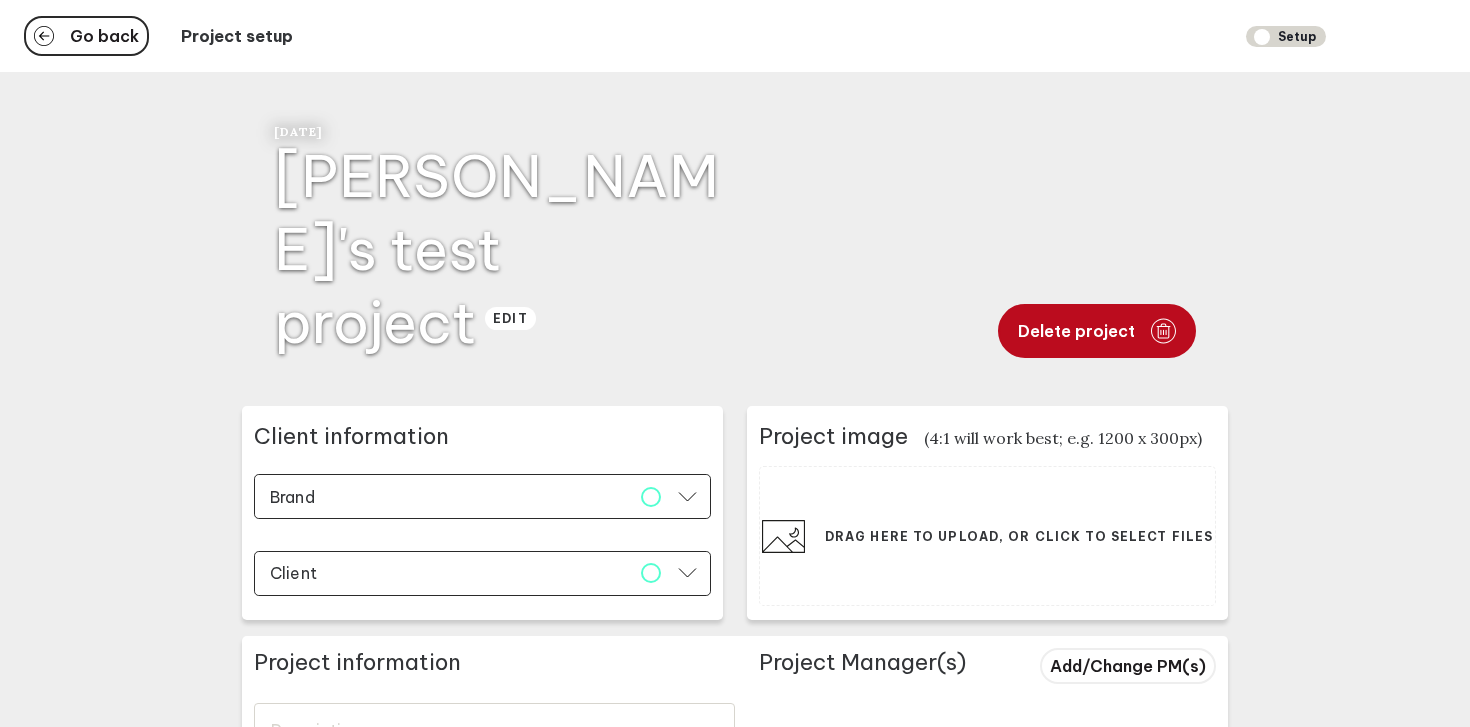 type 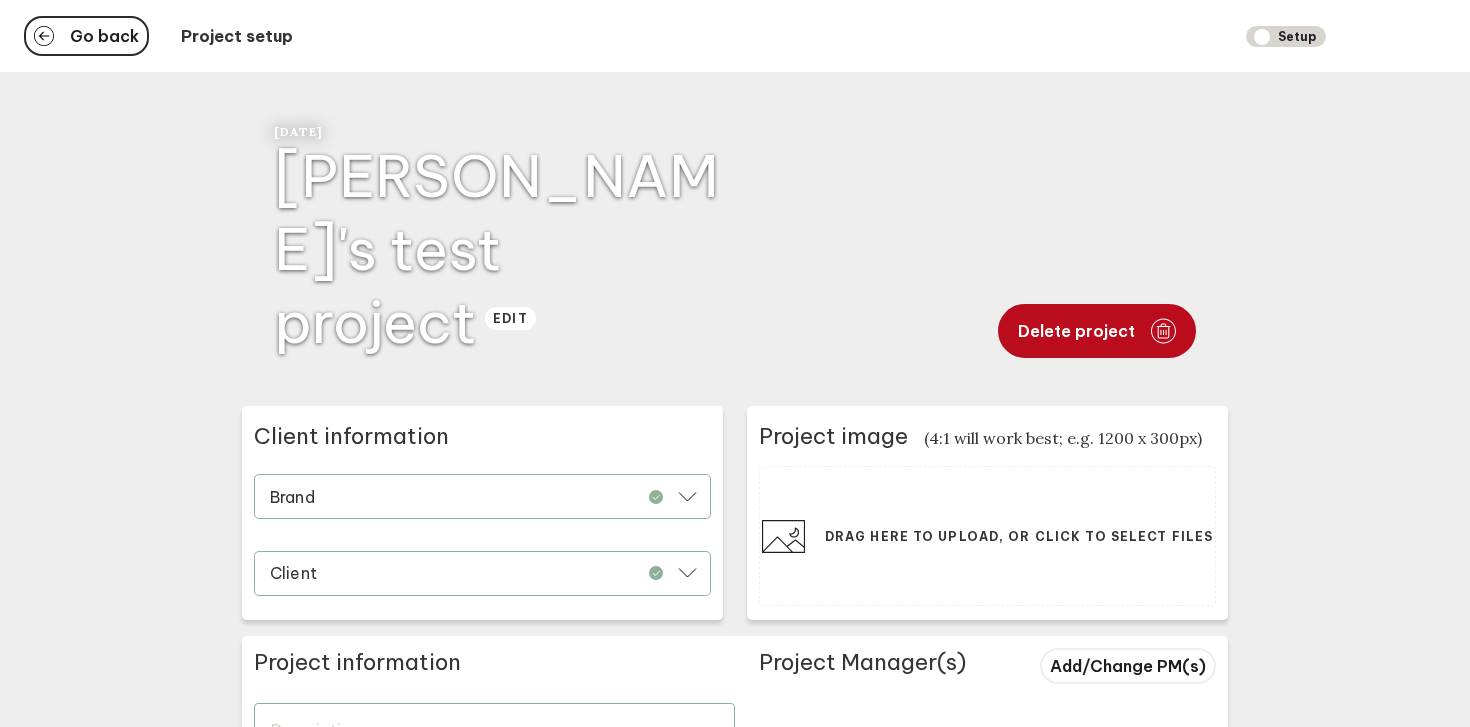 click on "Delete project" at bounding box center (1097, 331) 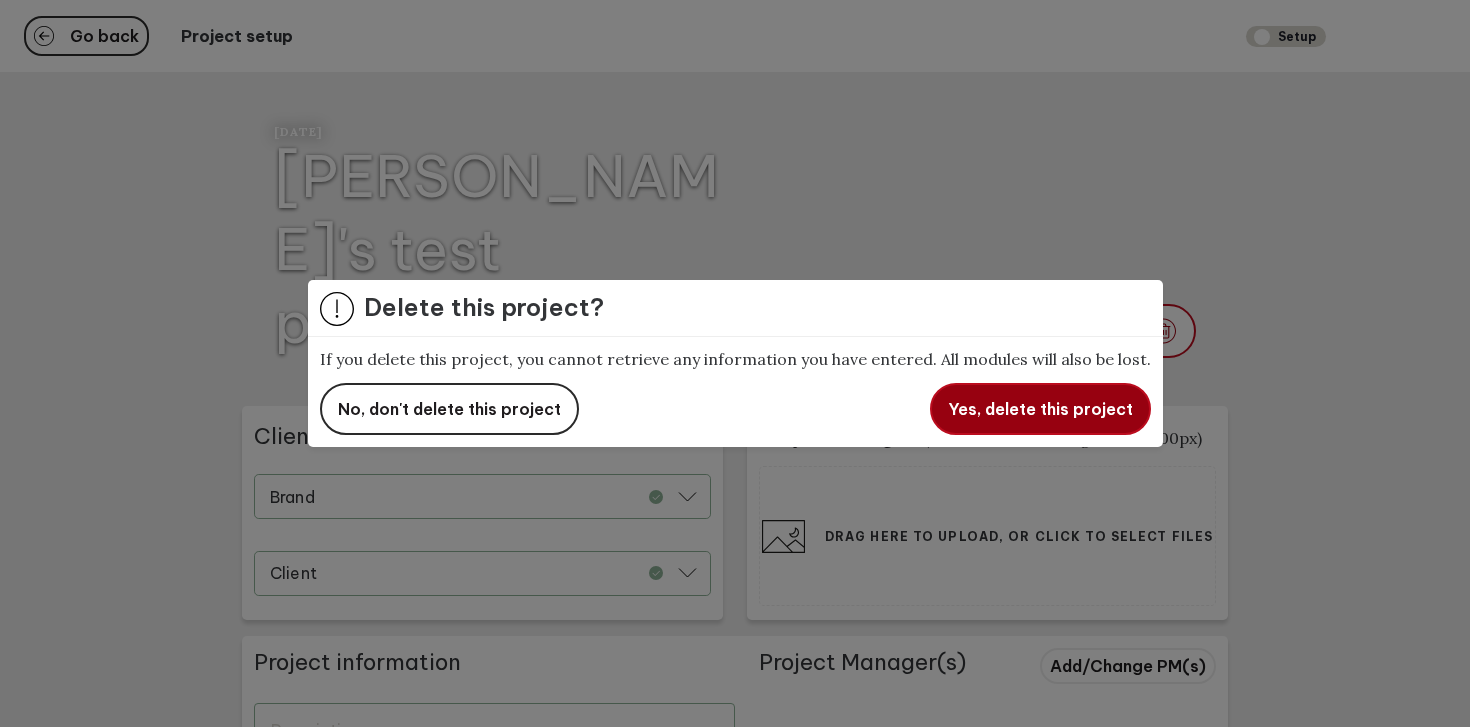 click on "Yes, delete this project" at bounding box center [1040, 409] 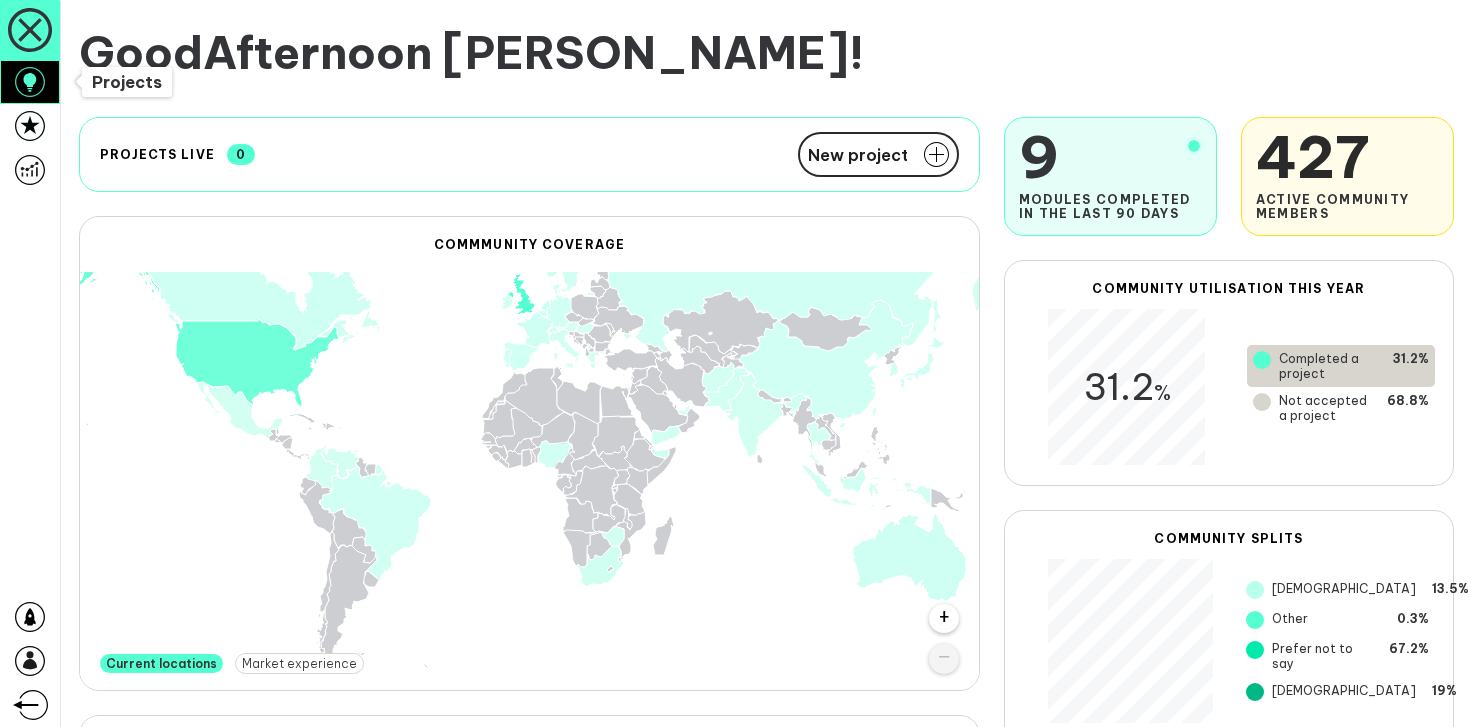 click 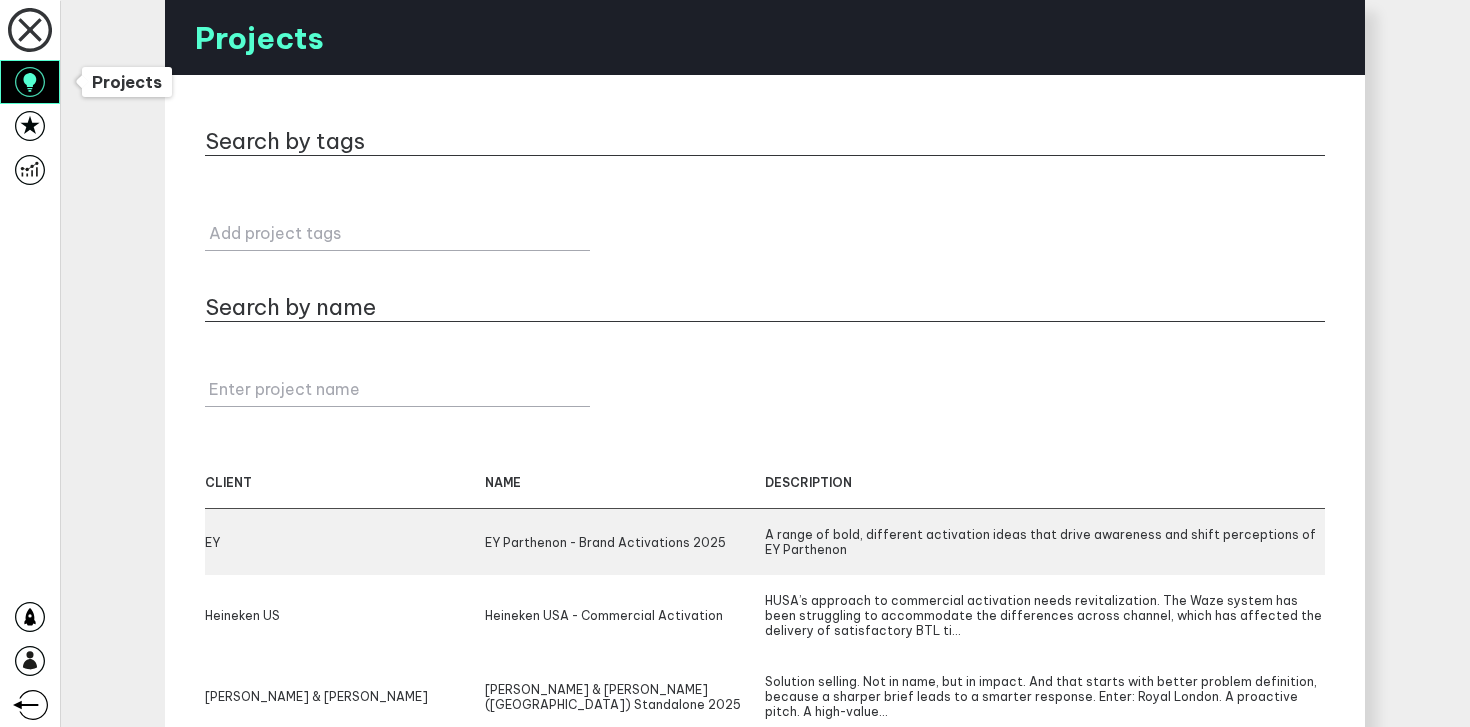 scroll, scrollTop: 319, scrollLeft: 0, axis: vertical 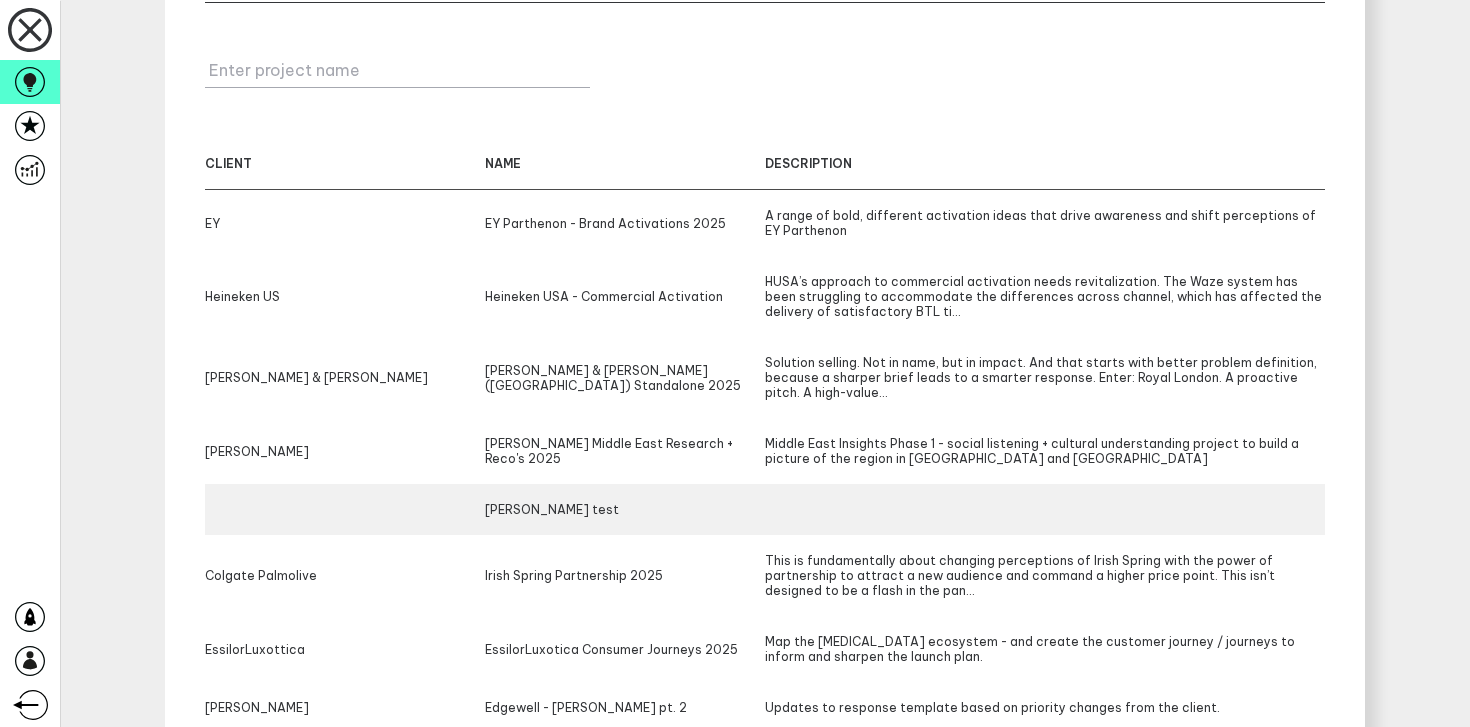 click on "[PERSON_NAME] test" at bounding box center [625, 509] 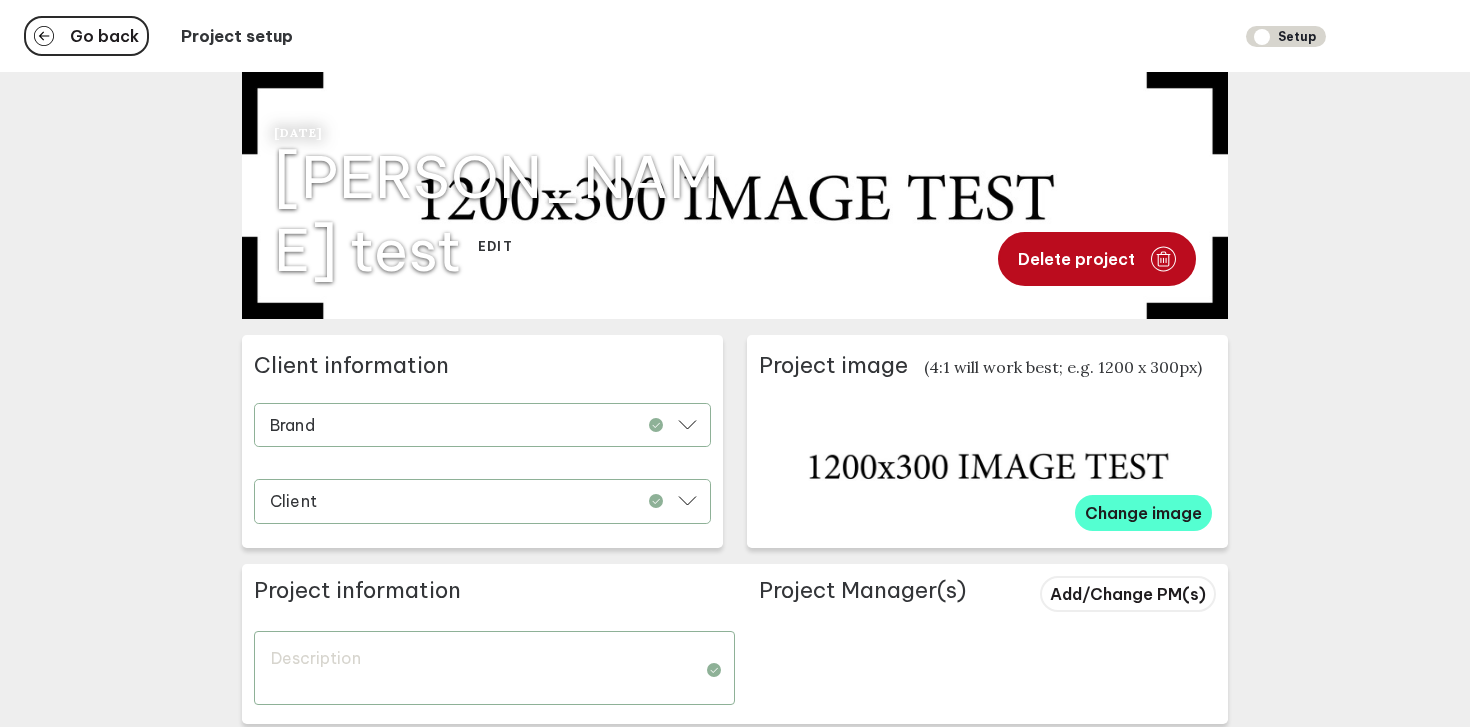 click on "Delete project" at bounding box center [1097, 259] 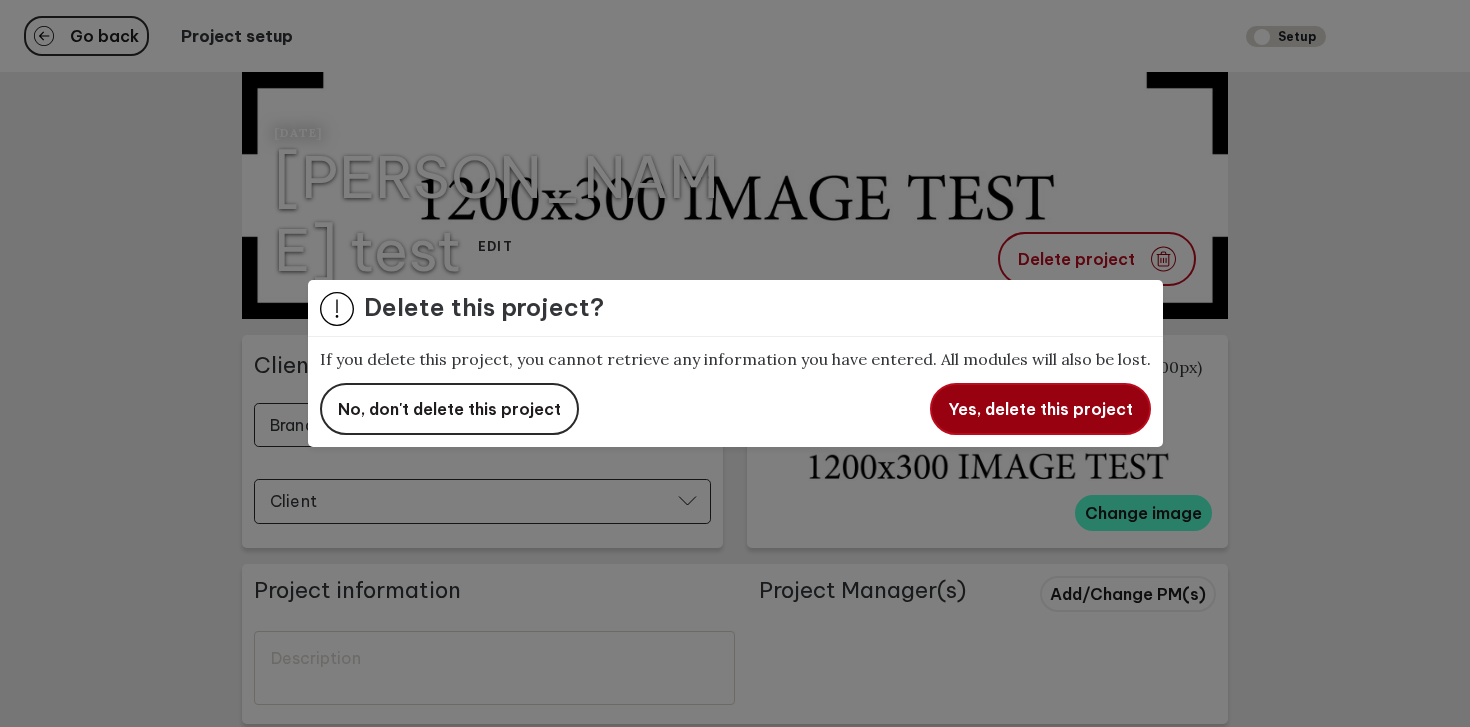 click on "Yes, delete this project" at bounding box center [1040, 409] 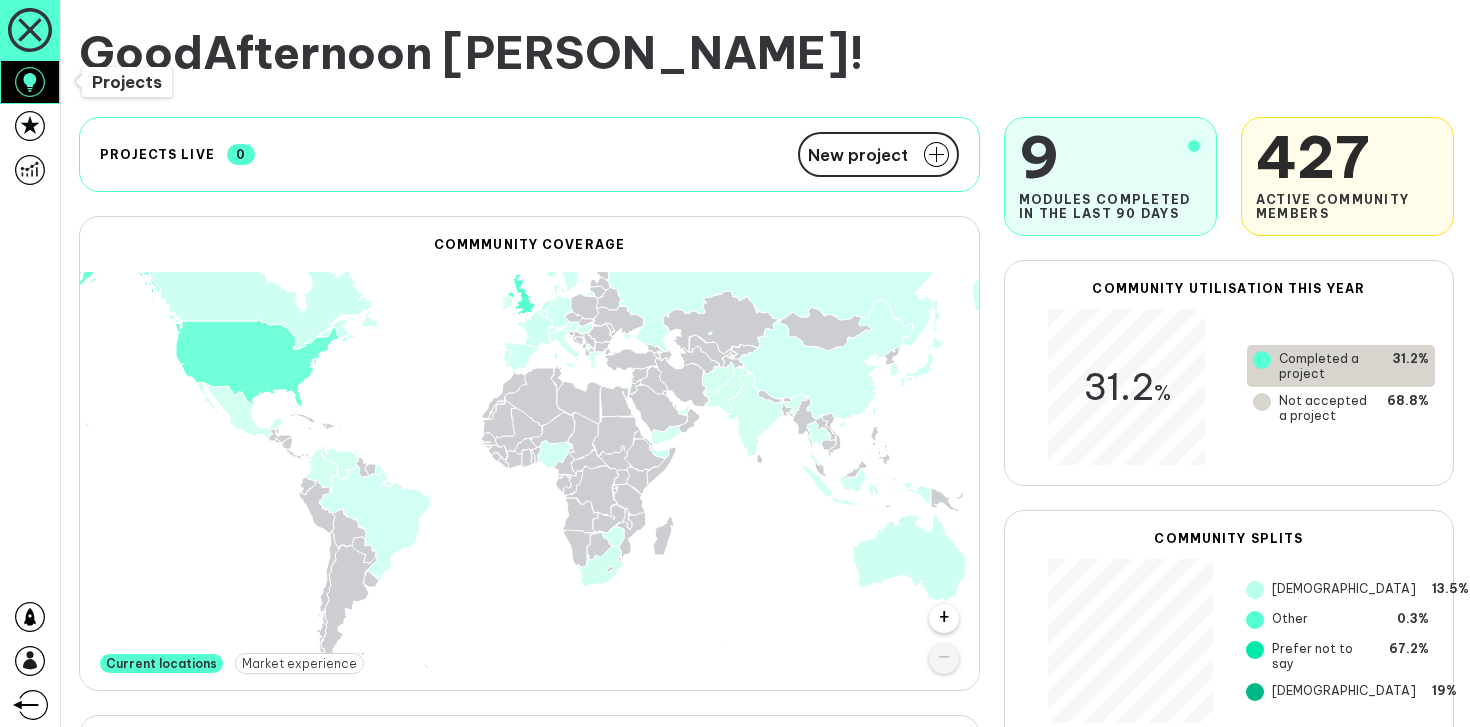 click 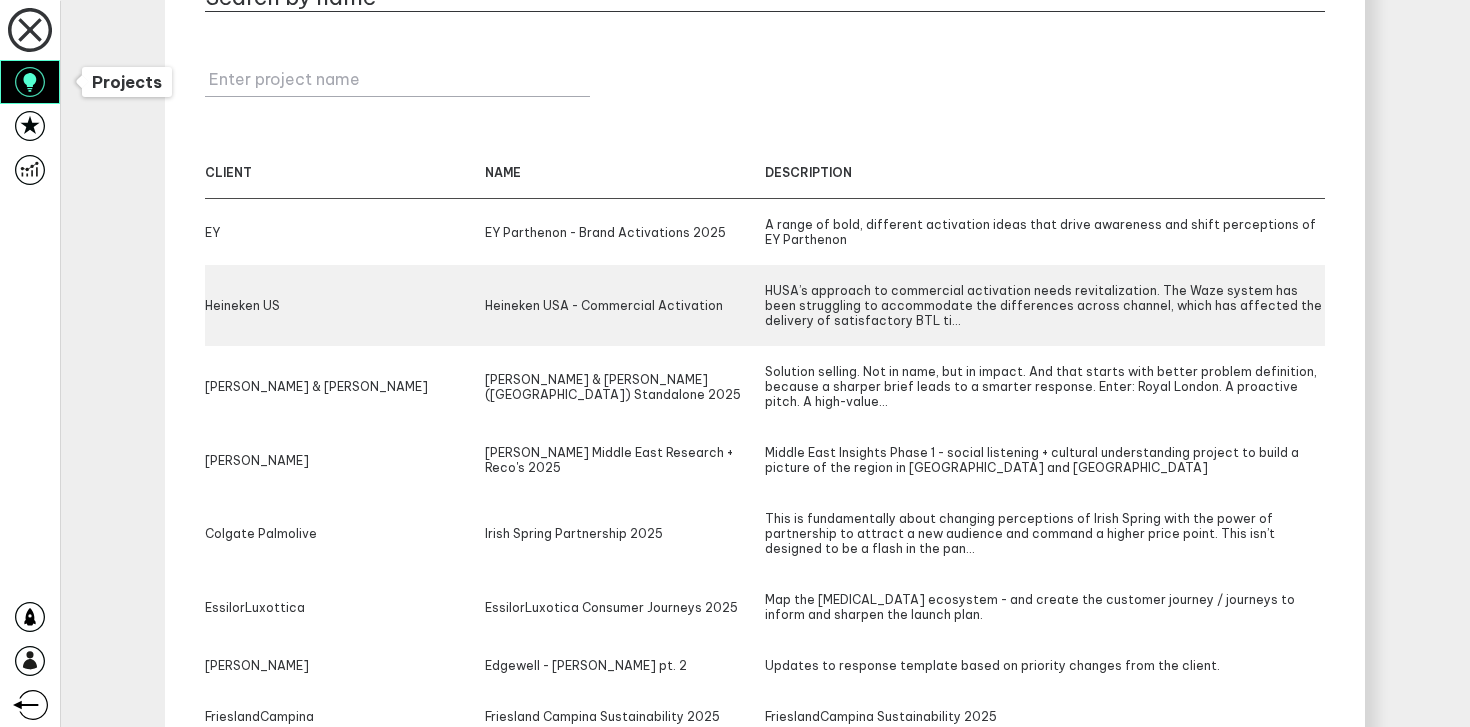 scroll, scrollTop: 368, scrollLeft: 0, axis: vertical 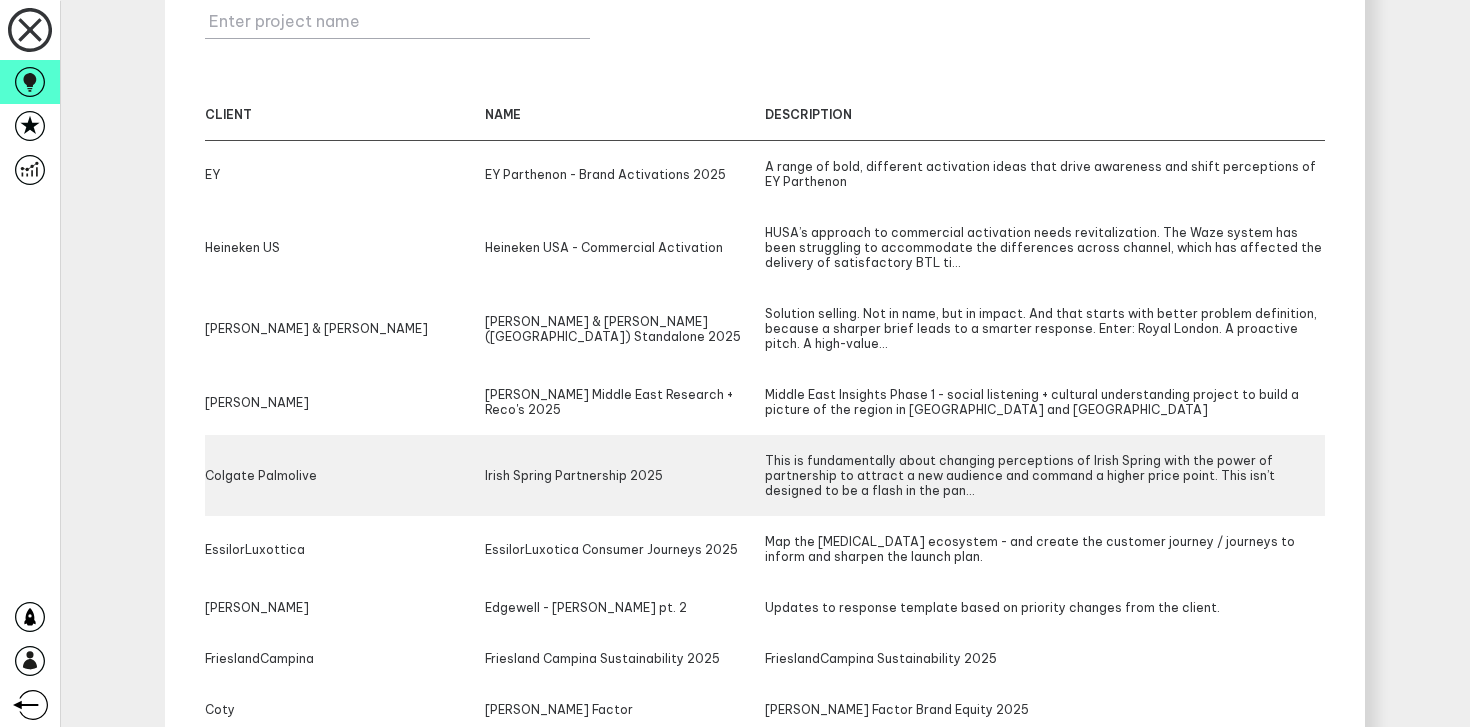 click on "This is fundamentally about changing perceptions of Irish Spring with the power of partnership to attract a new audience and command a higher price point. This isn’t designed to be a flash in the pan..." at bounding box center (1045, 475) 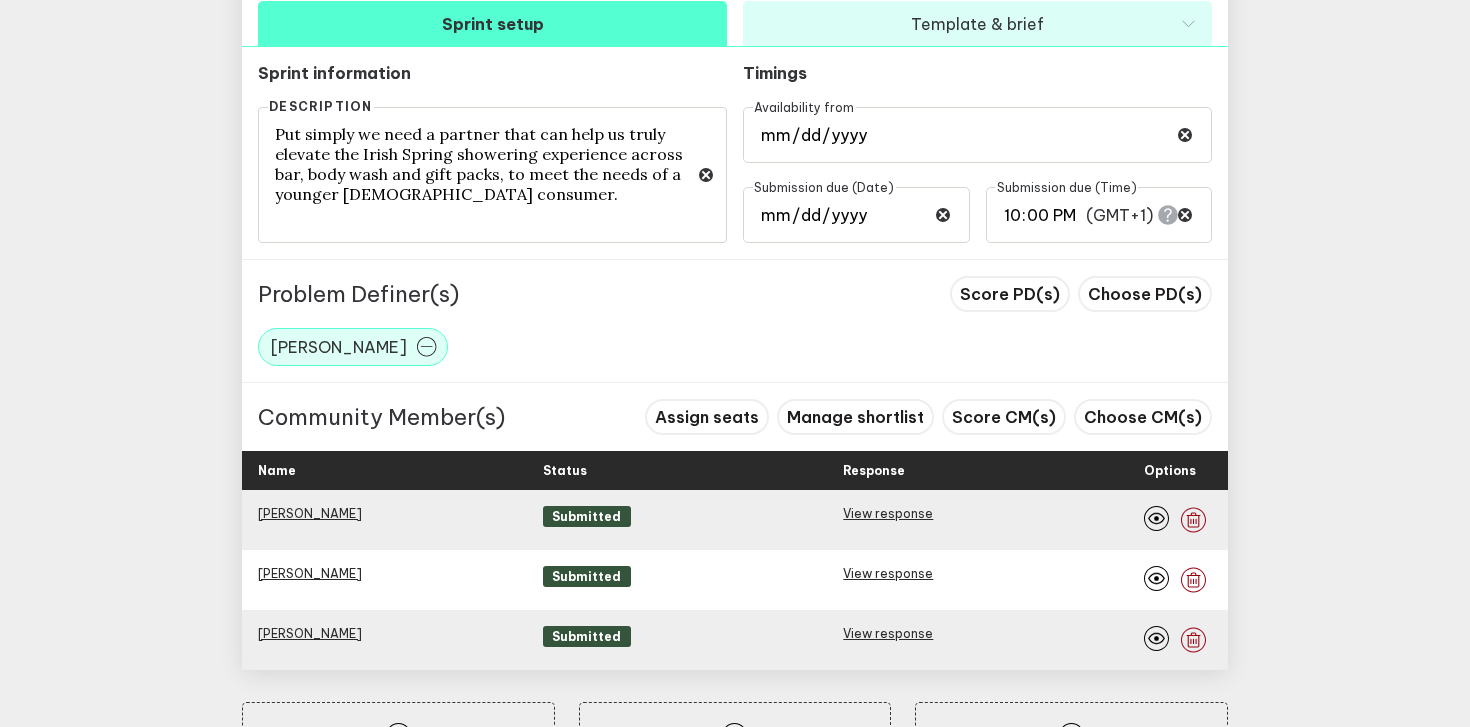 scroll, scrollTop: 1006, scrollLeft: 0, axis: vertical 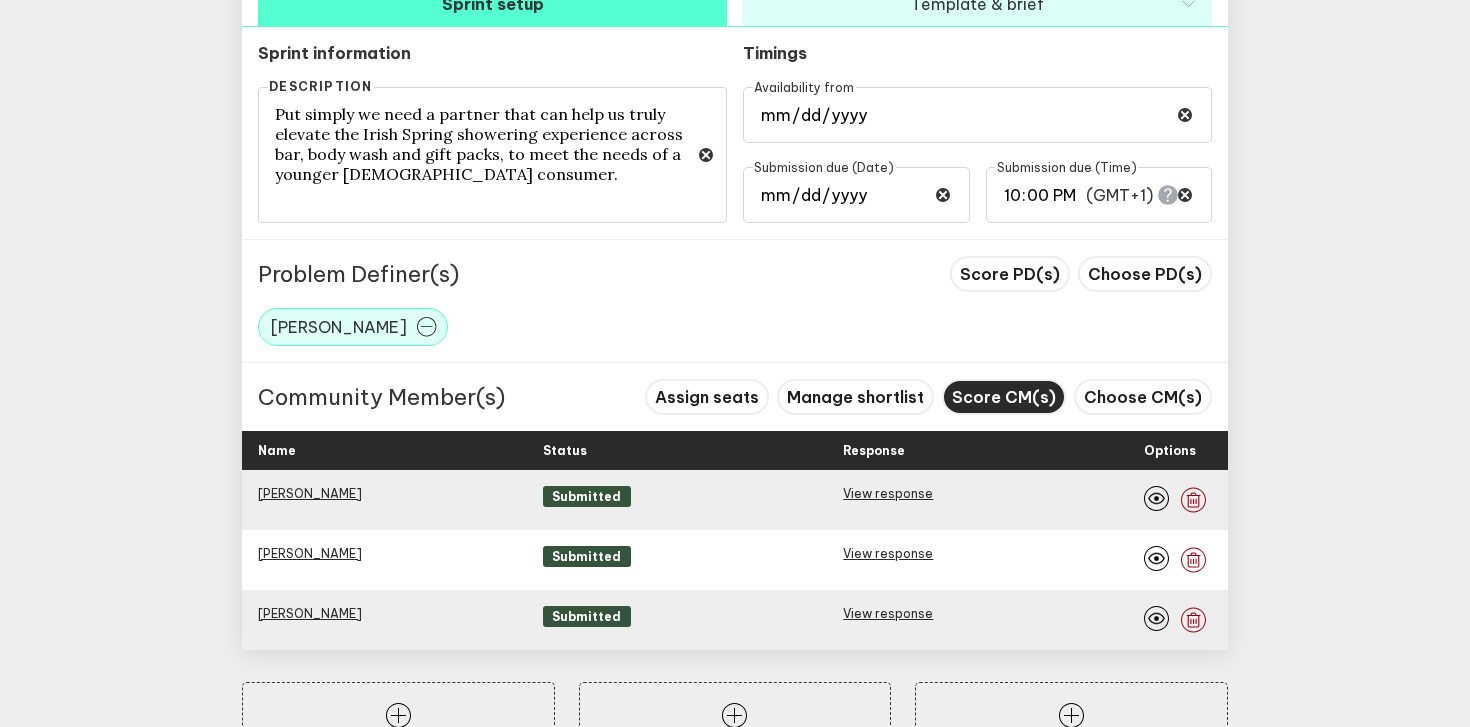 click on "Score CM(s)" at bounding box center [1004, 397] 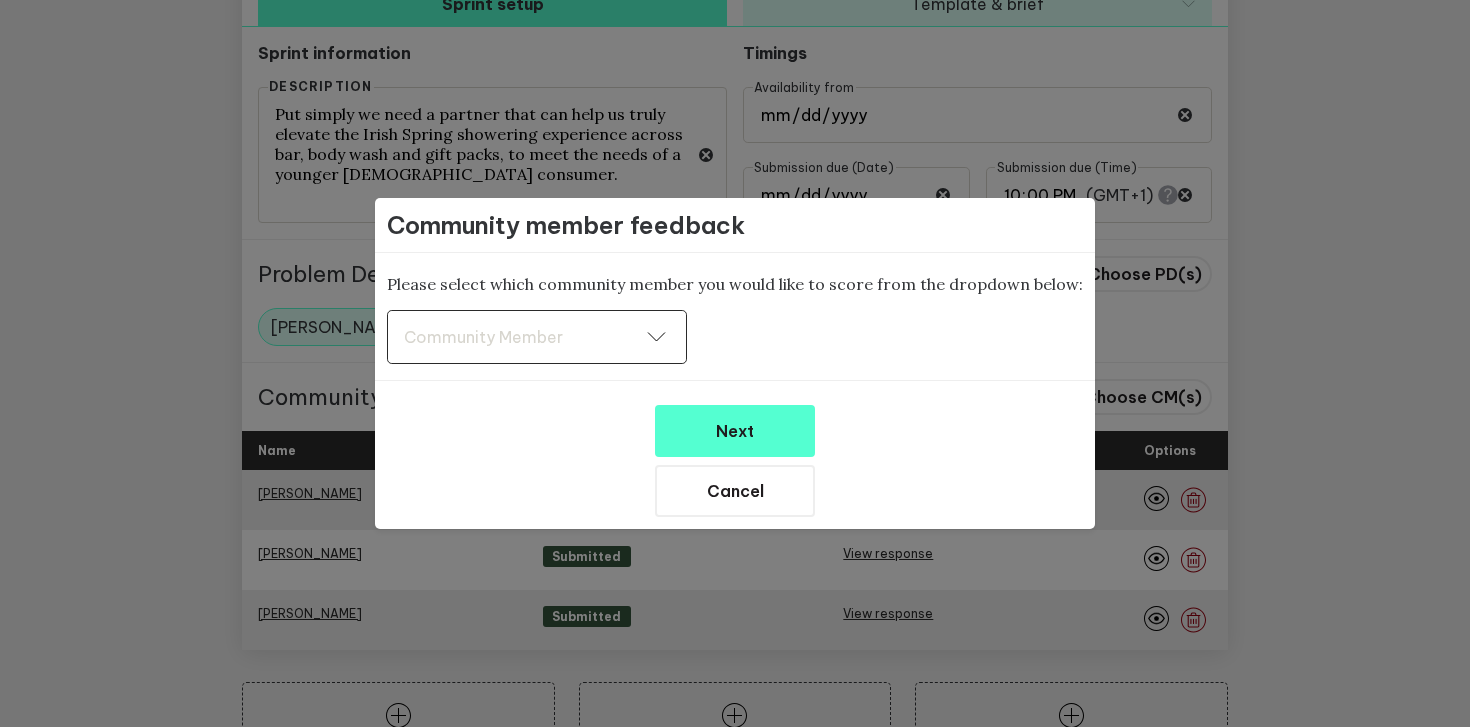 click on "Community Member Community Member" at bounding box center (537, 337) 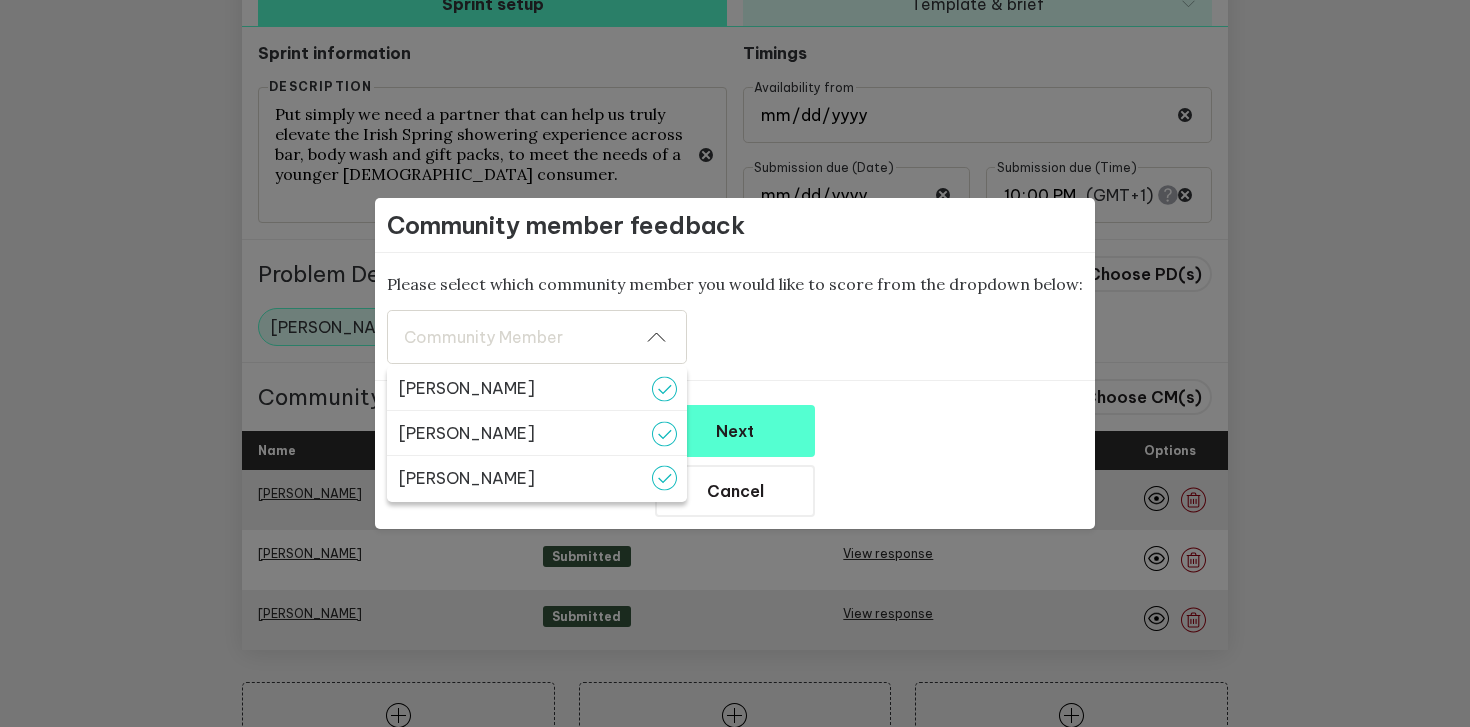 click 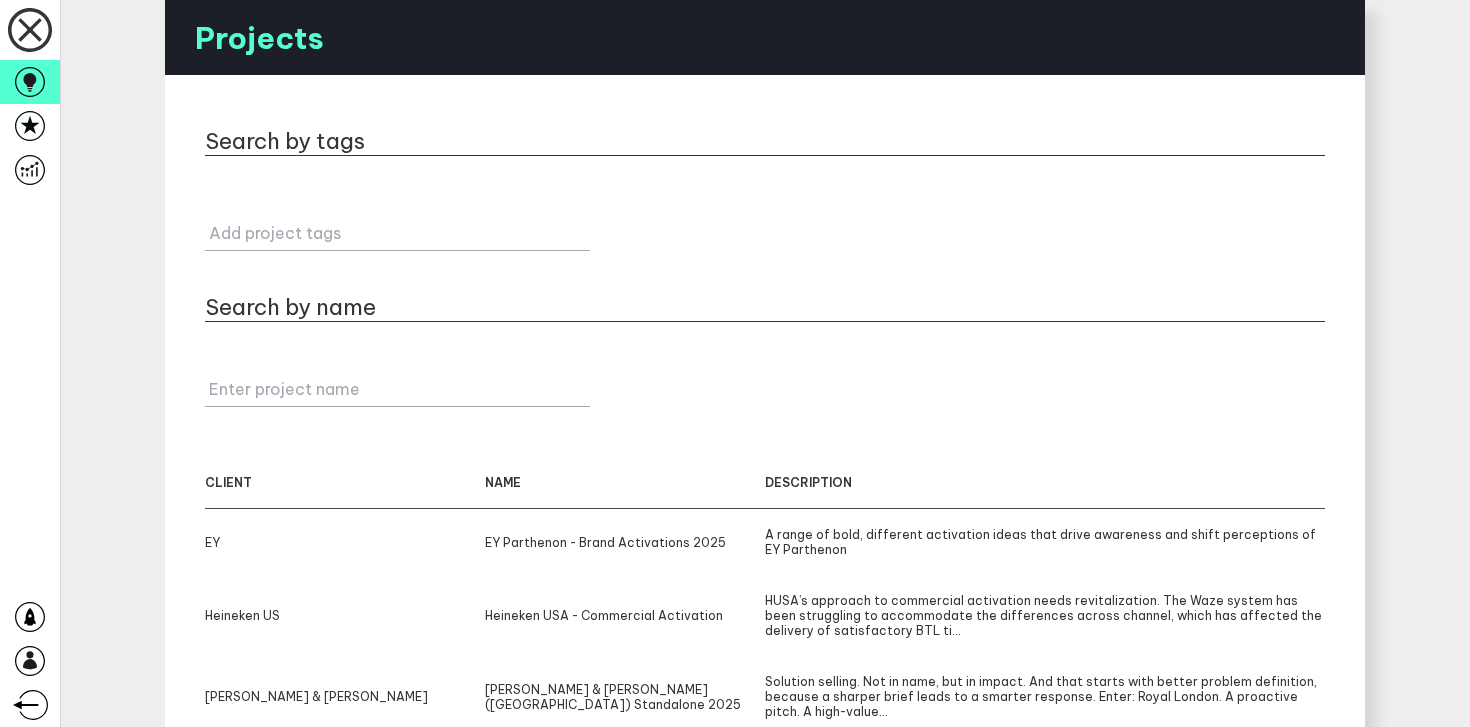 scroll, scrollTop: 0, scrollLeft: 0, axis: both 